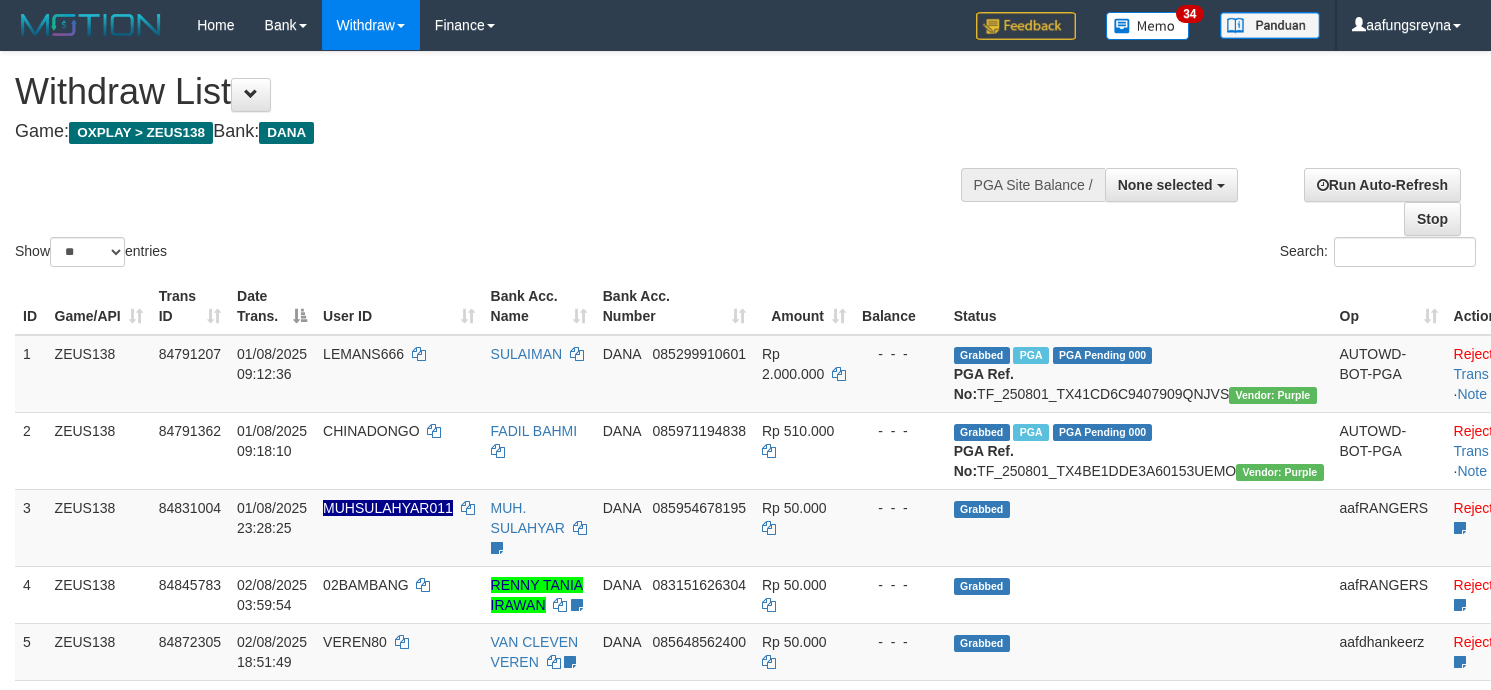 select 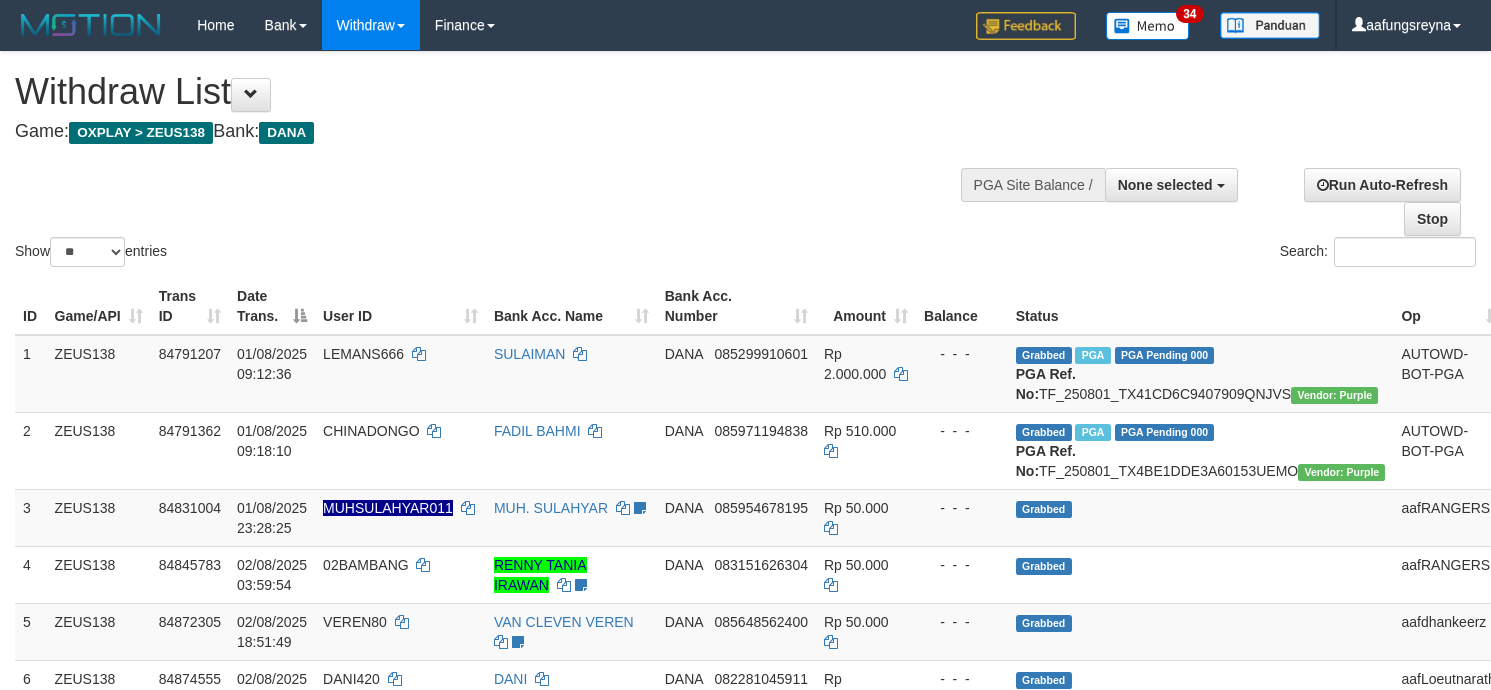 select 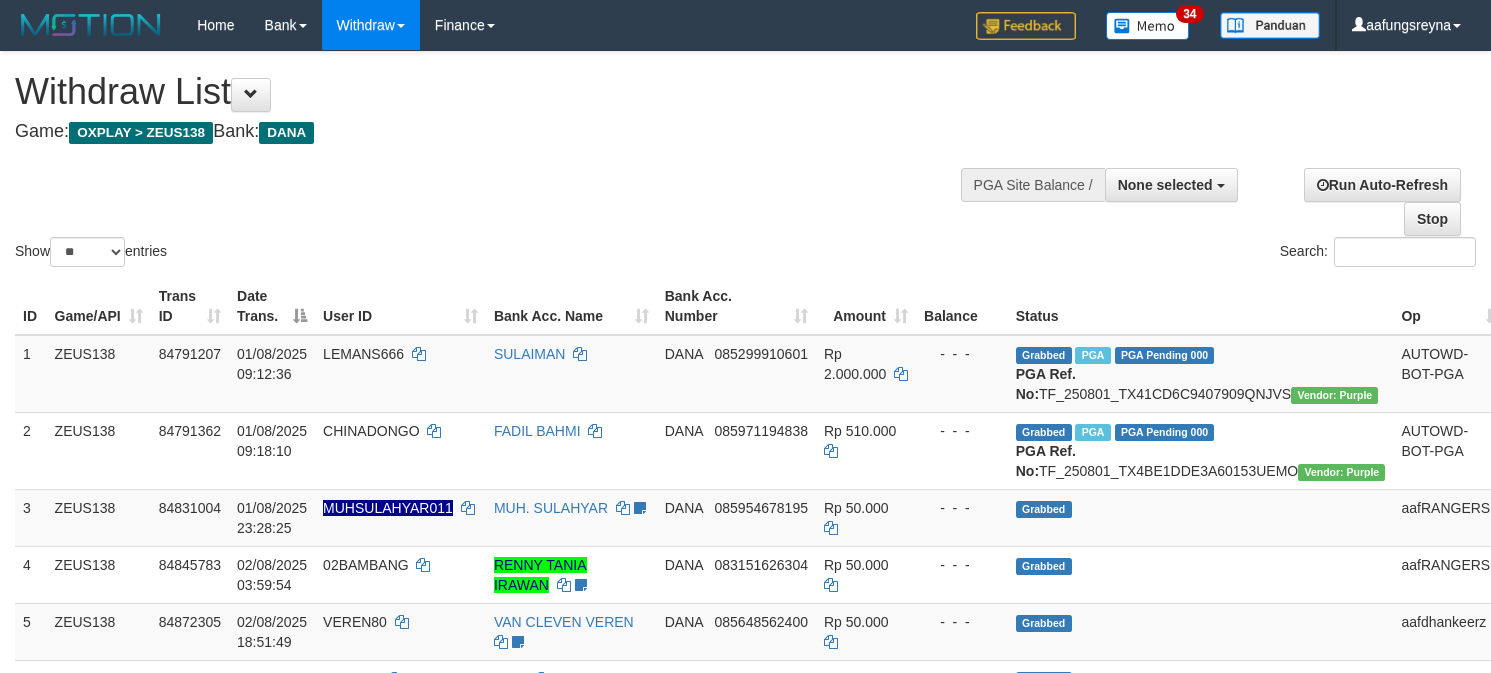 select 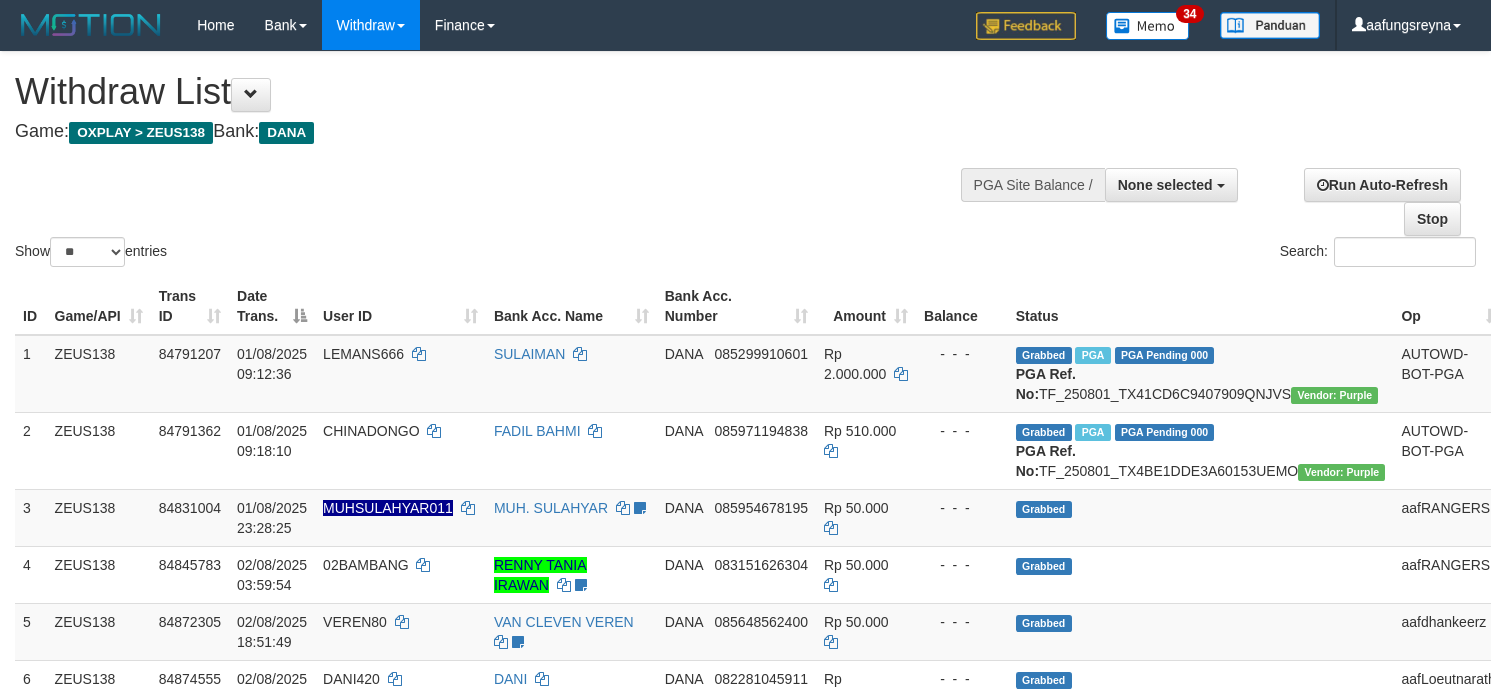 select 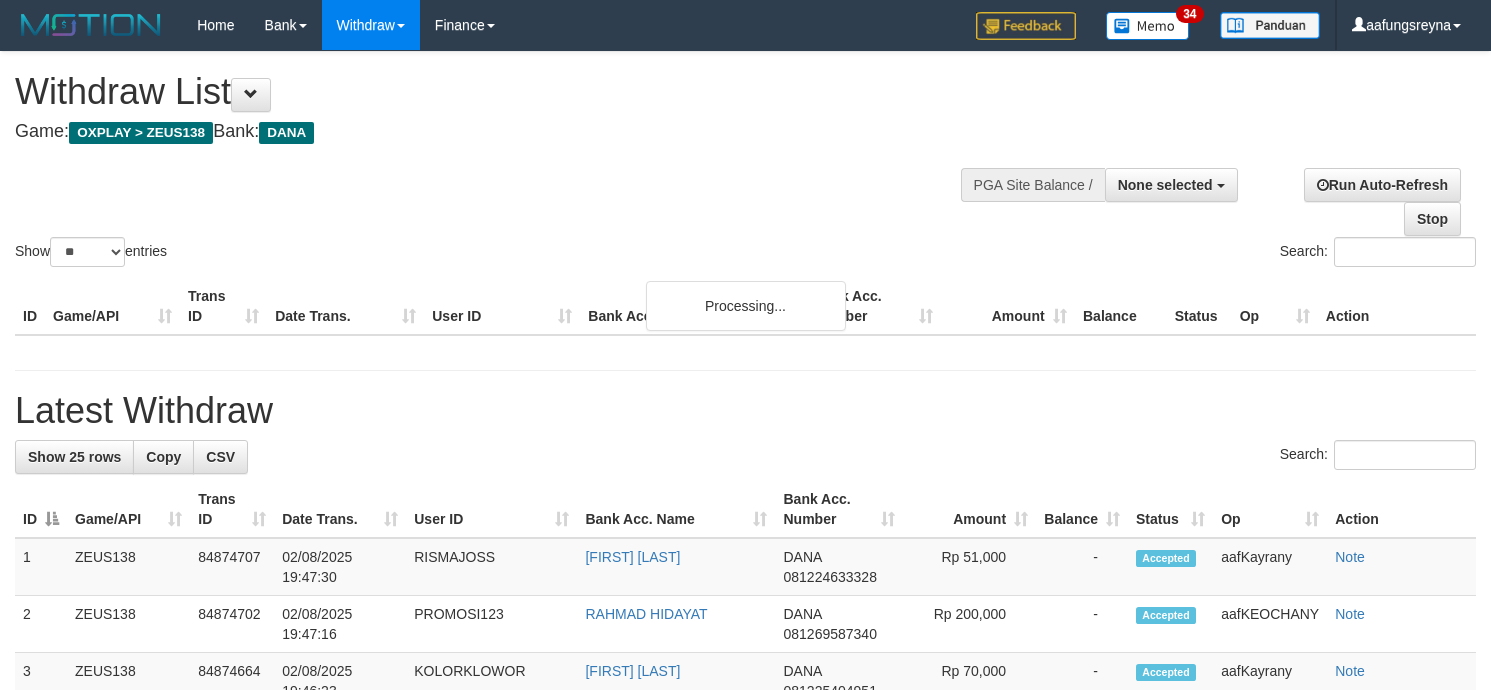 select 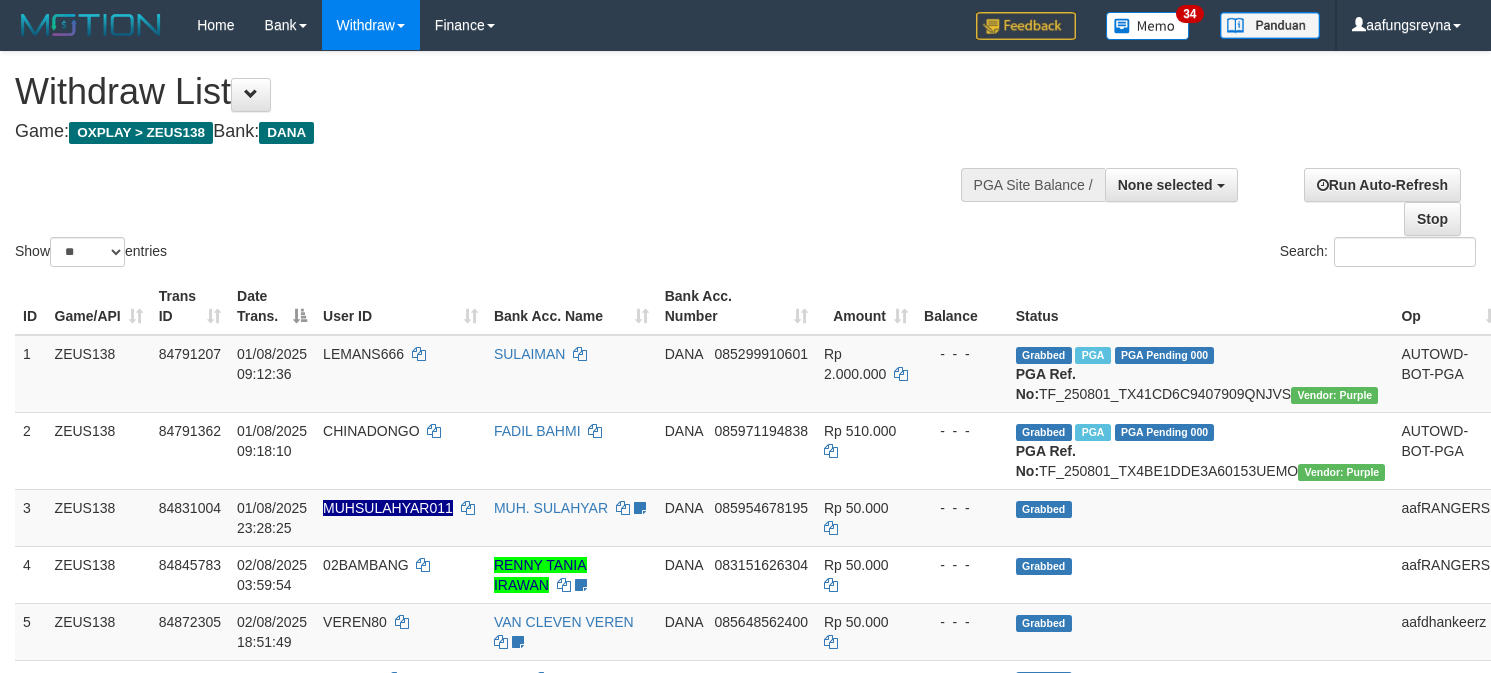 select 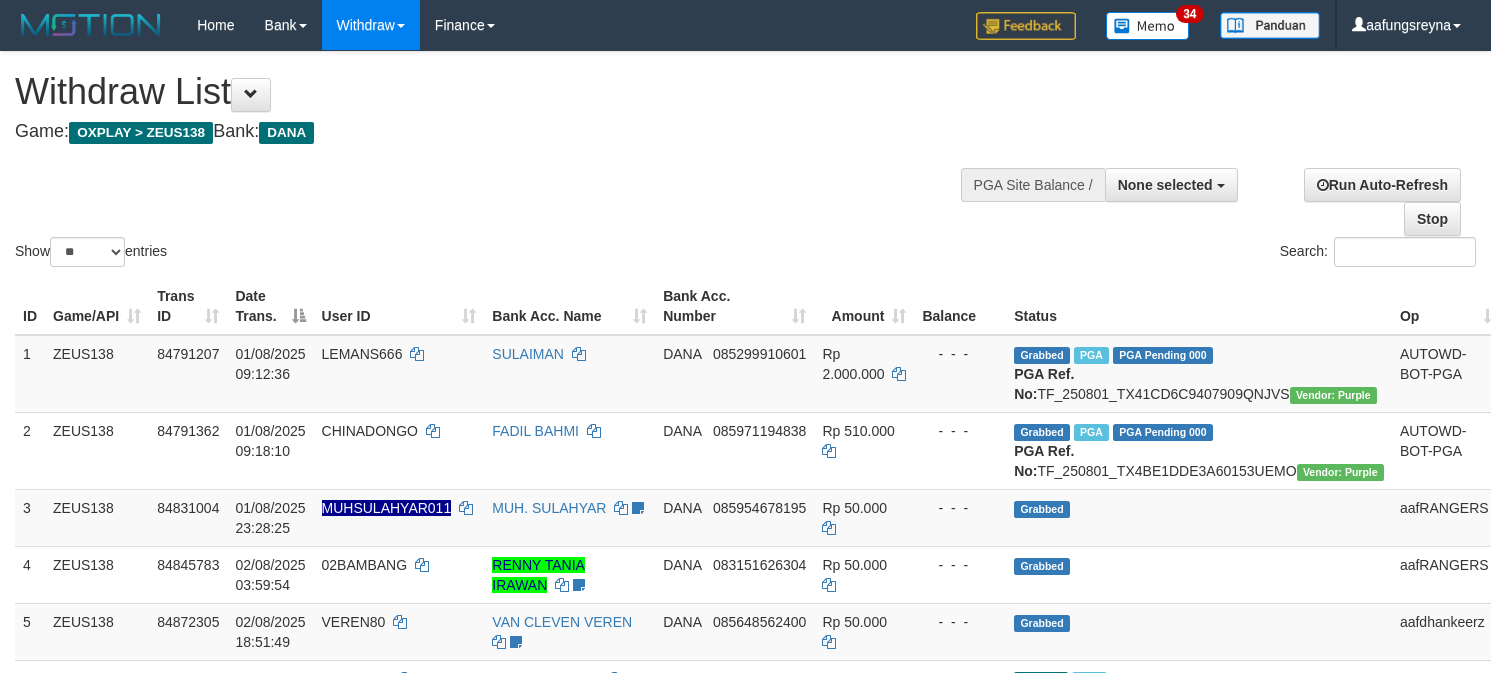 select 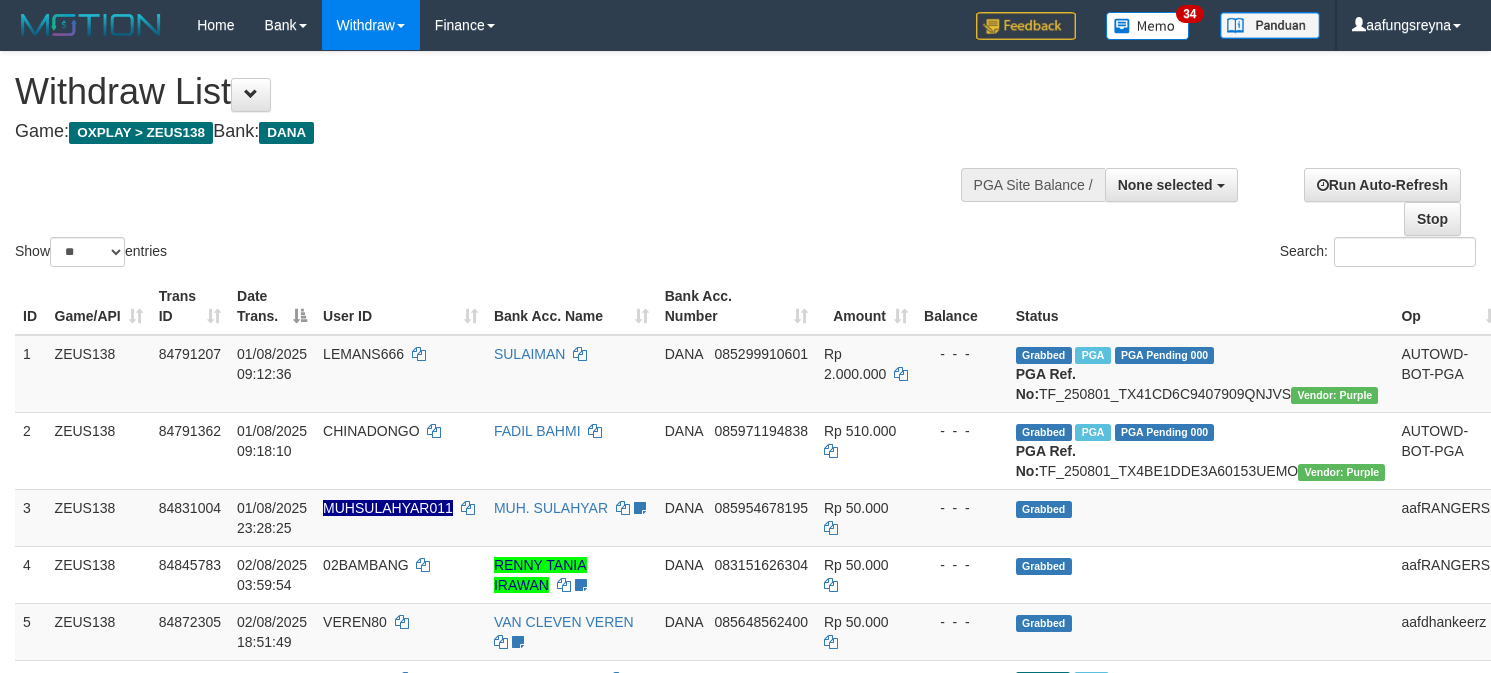 select 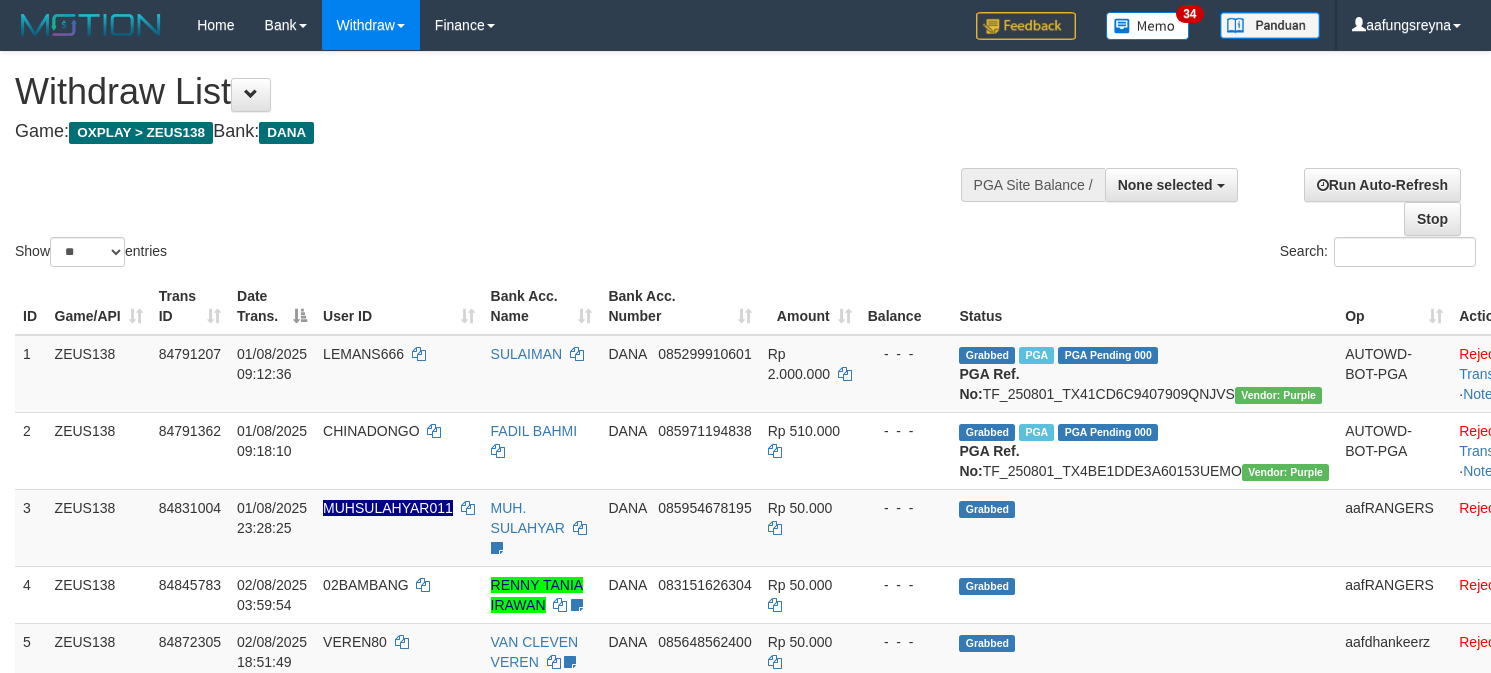 select 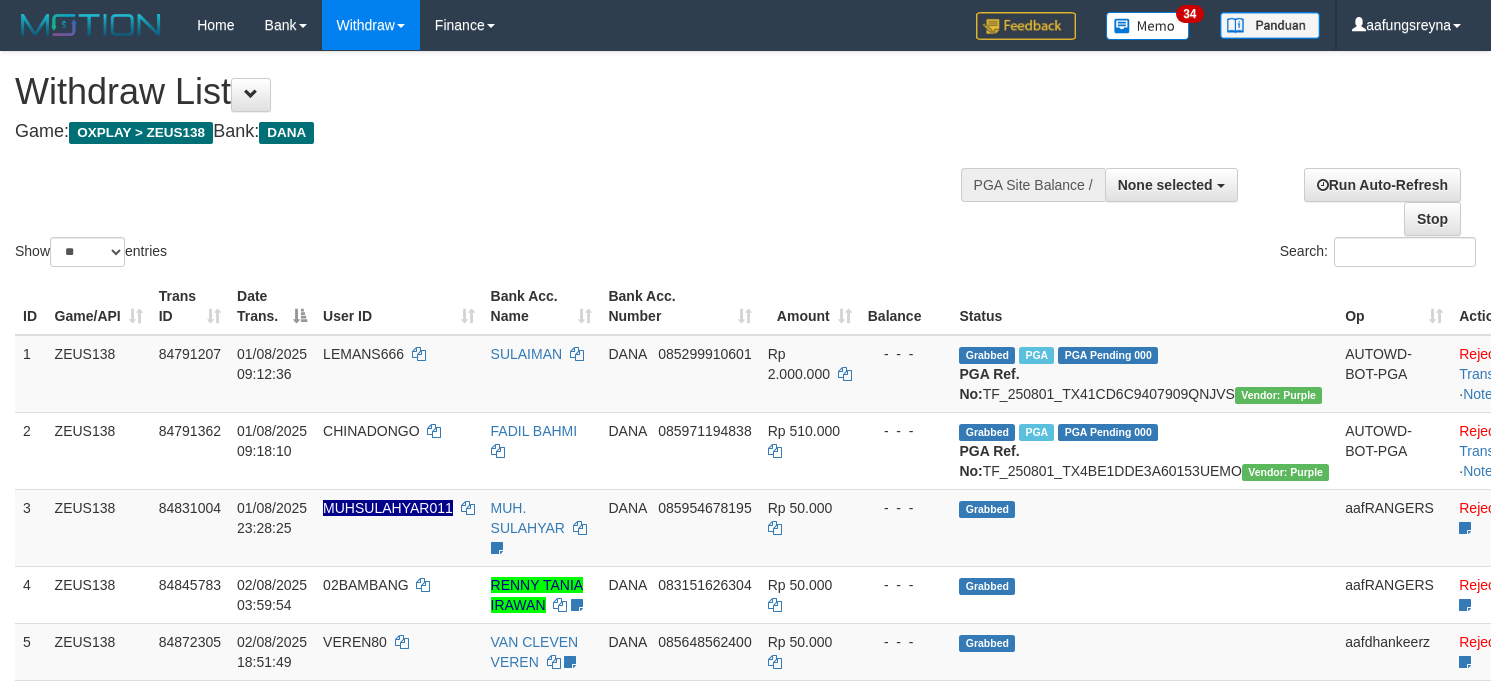 select 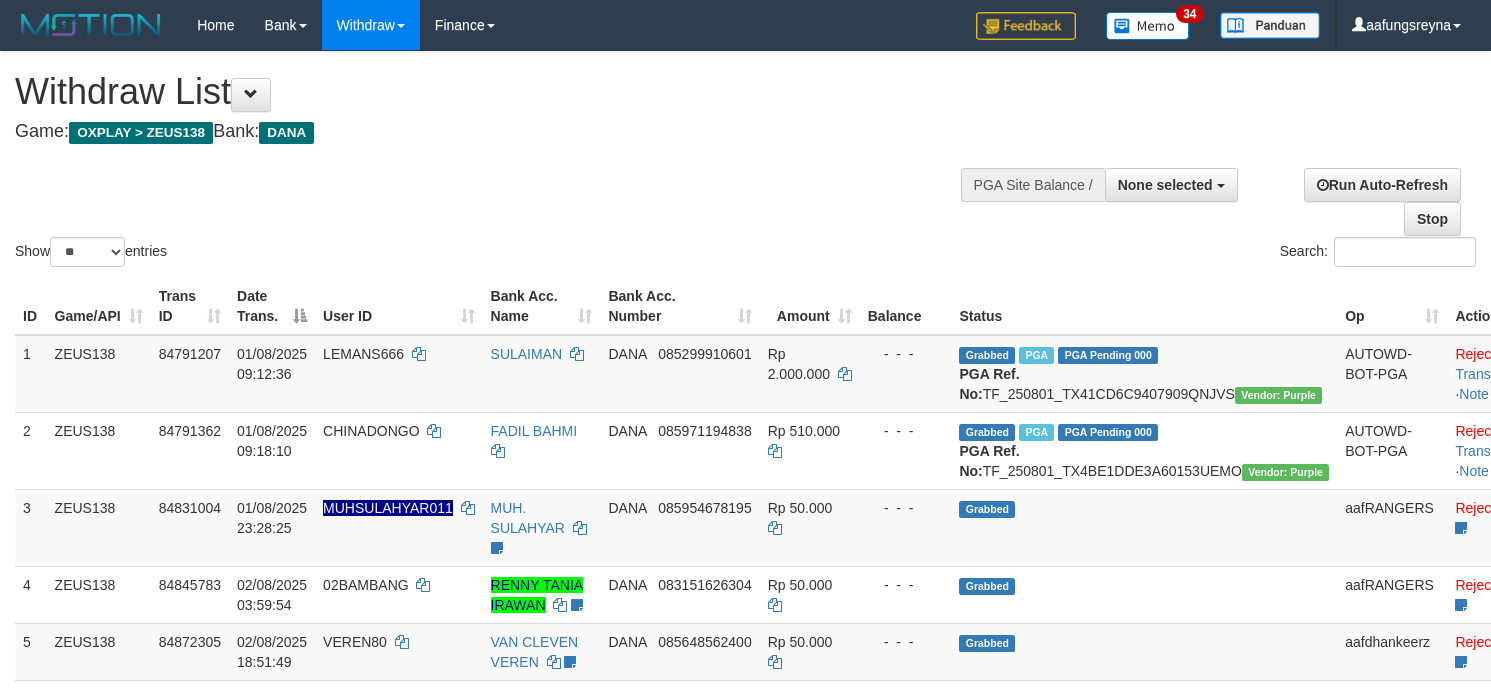 select 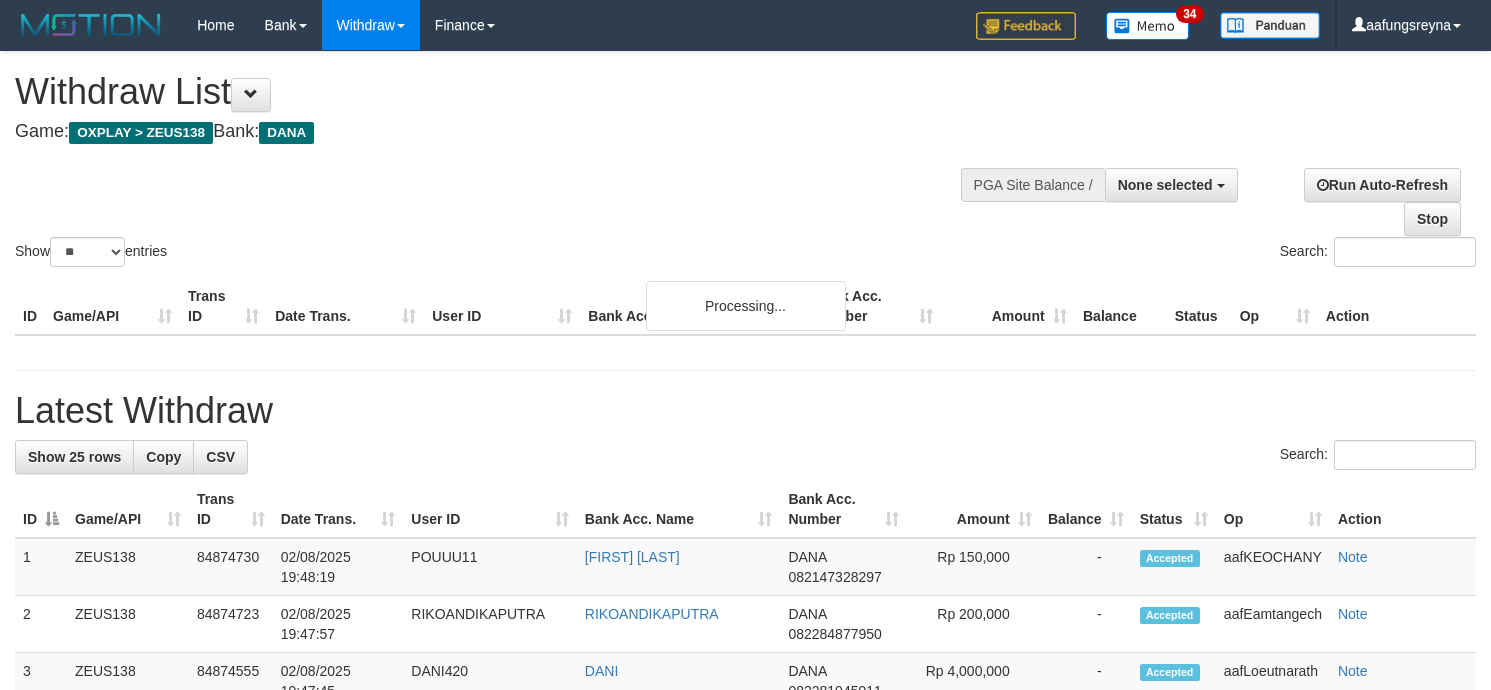 select 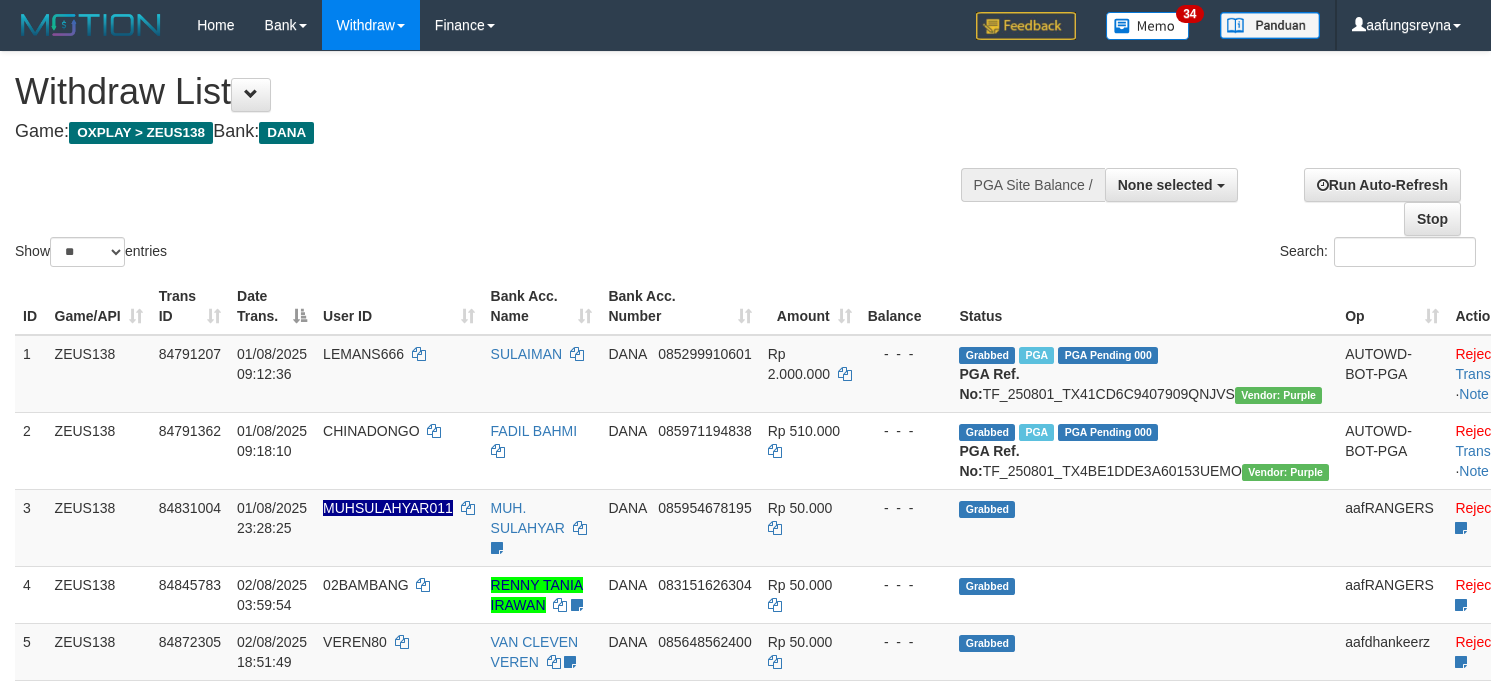 select 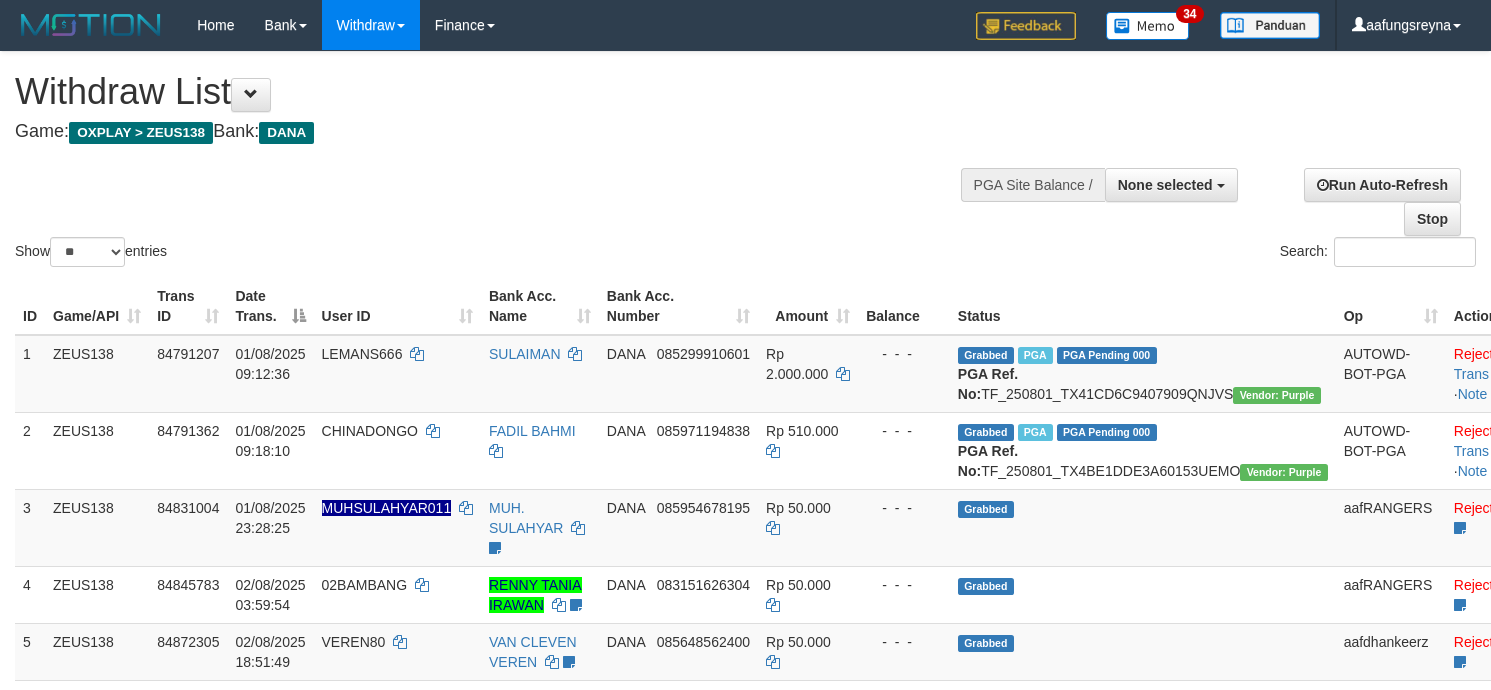 select 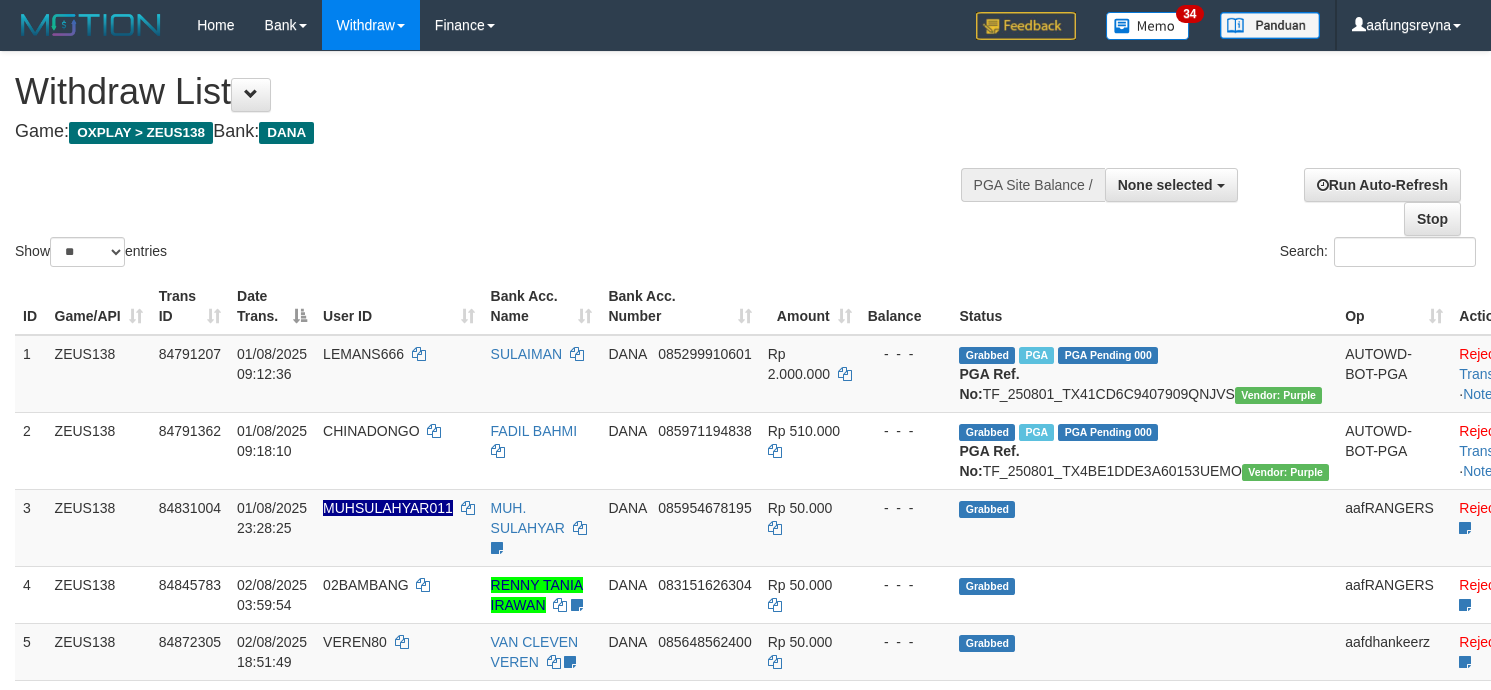 select 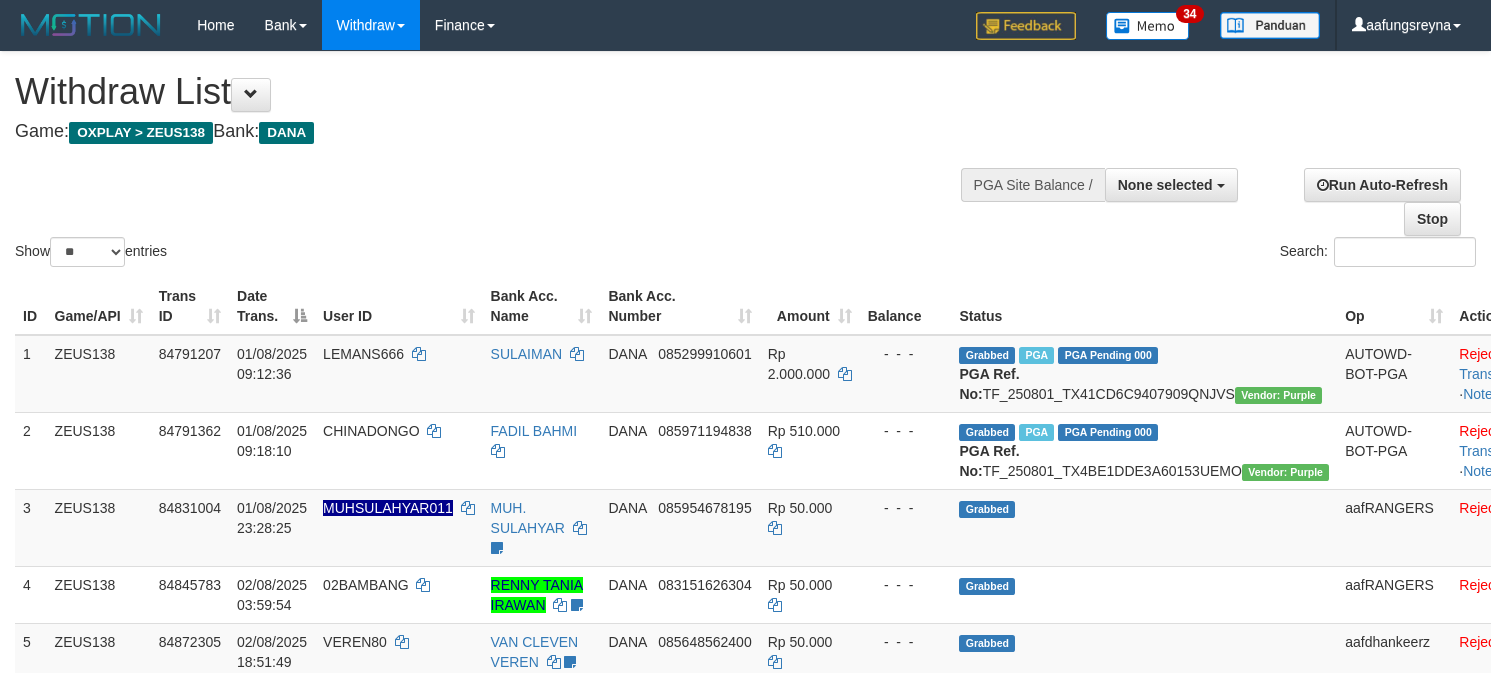 select 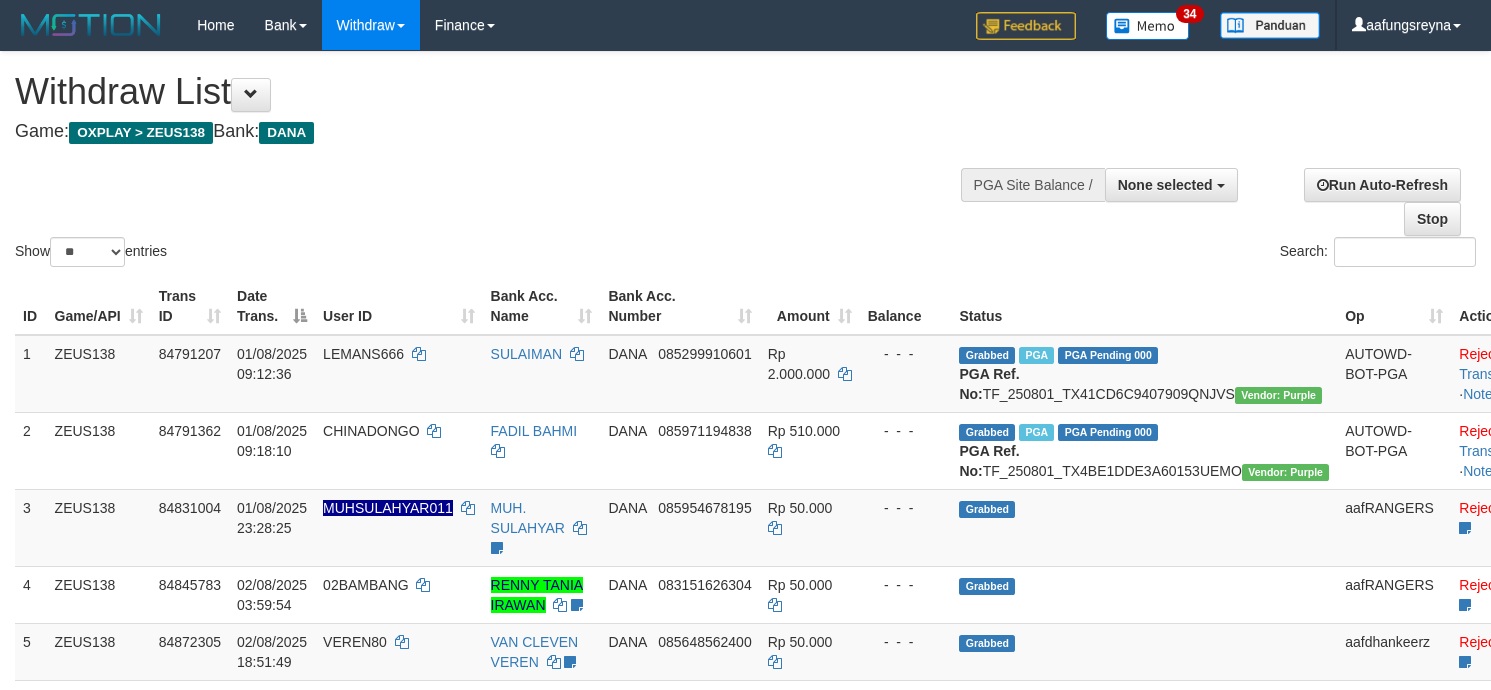 select 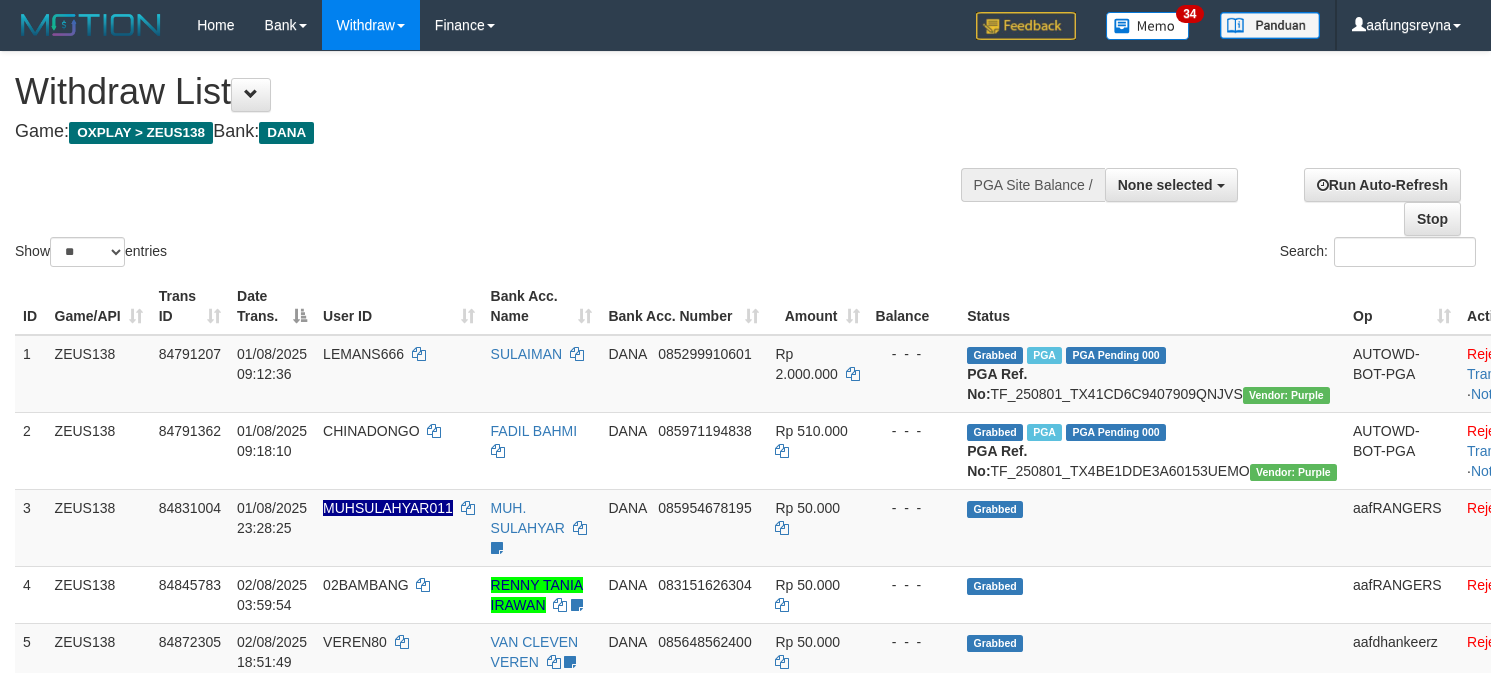 select 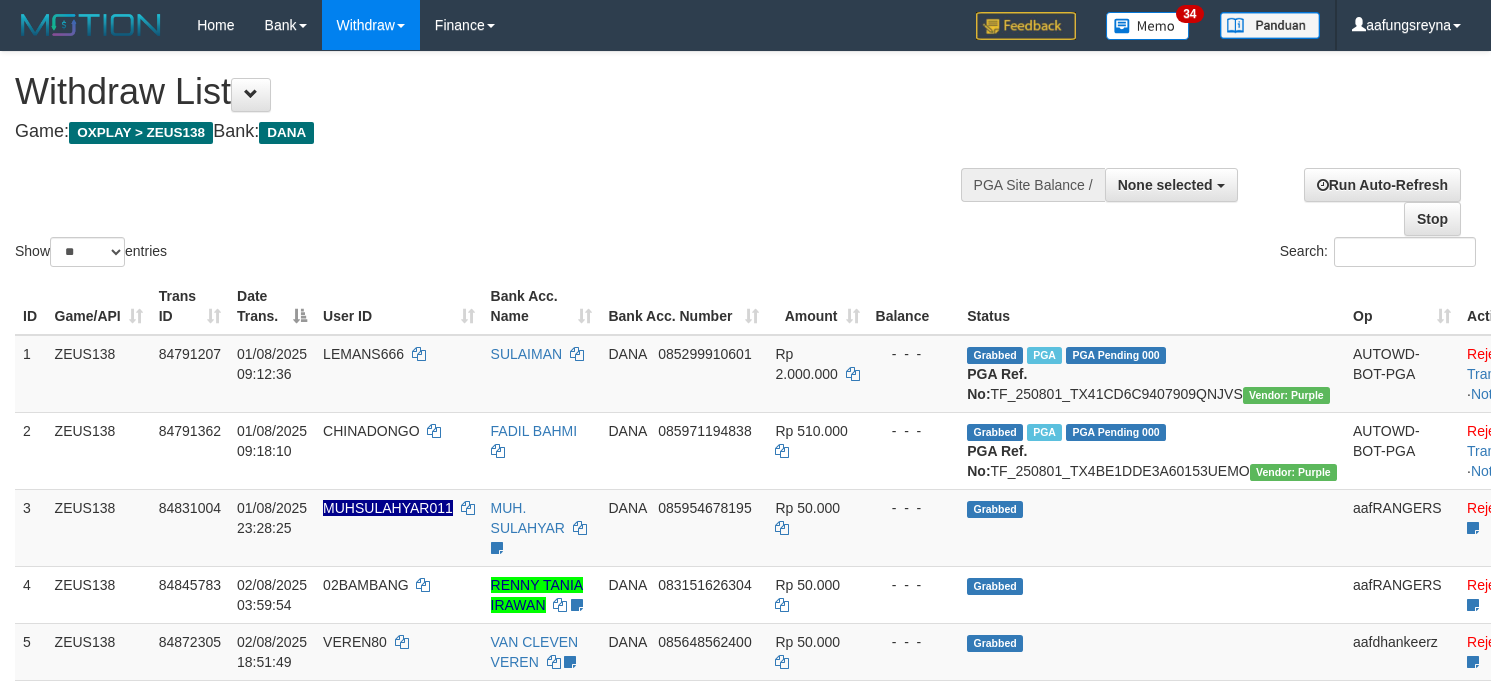 select 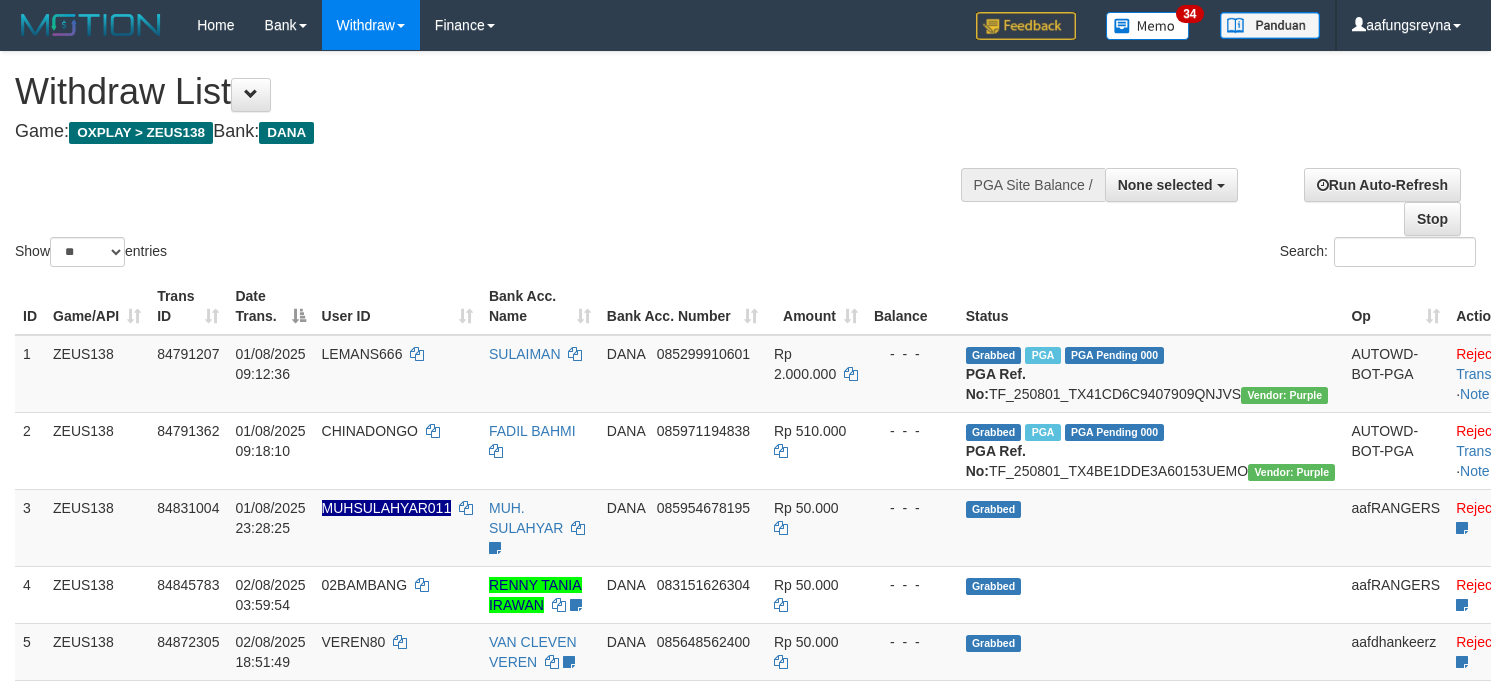 select 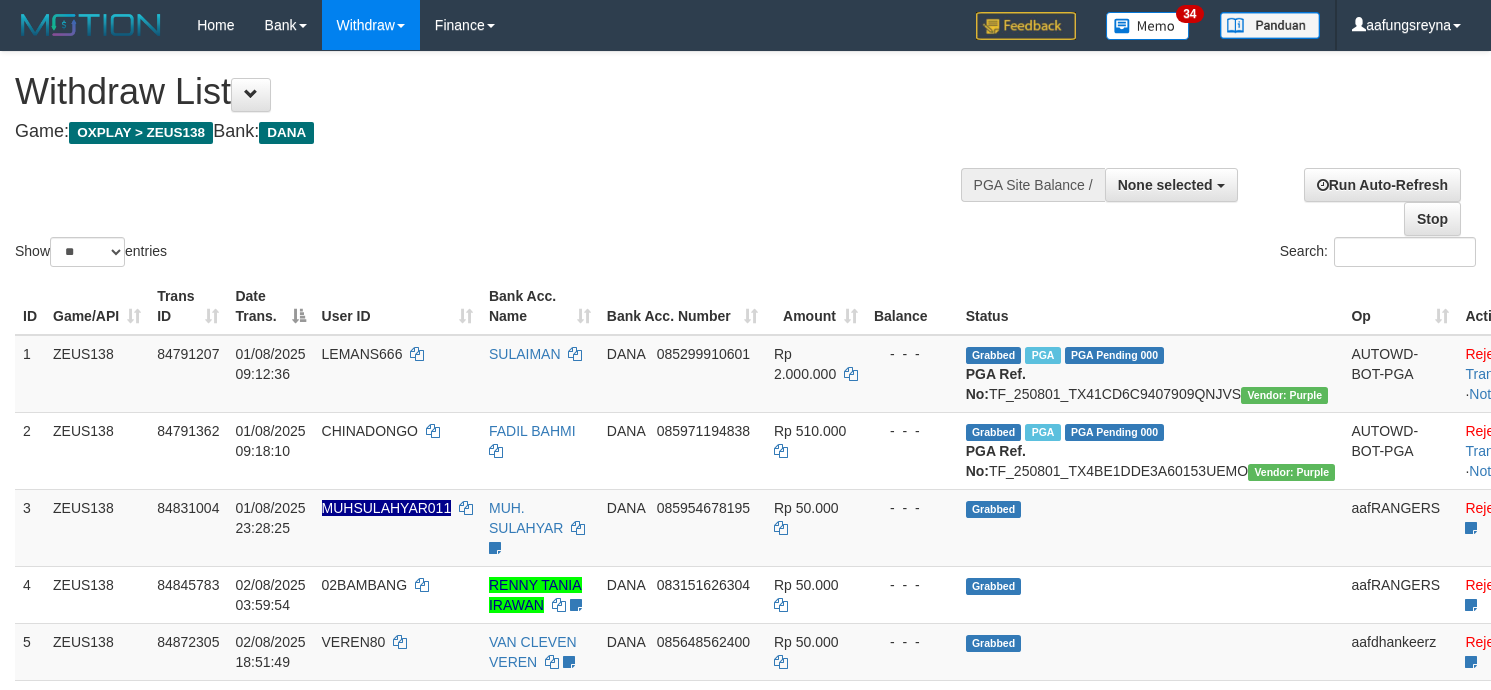 select 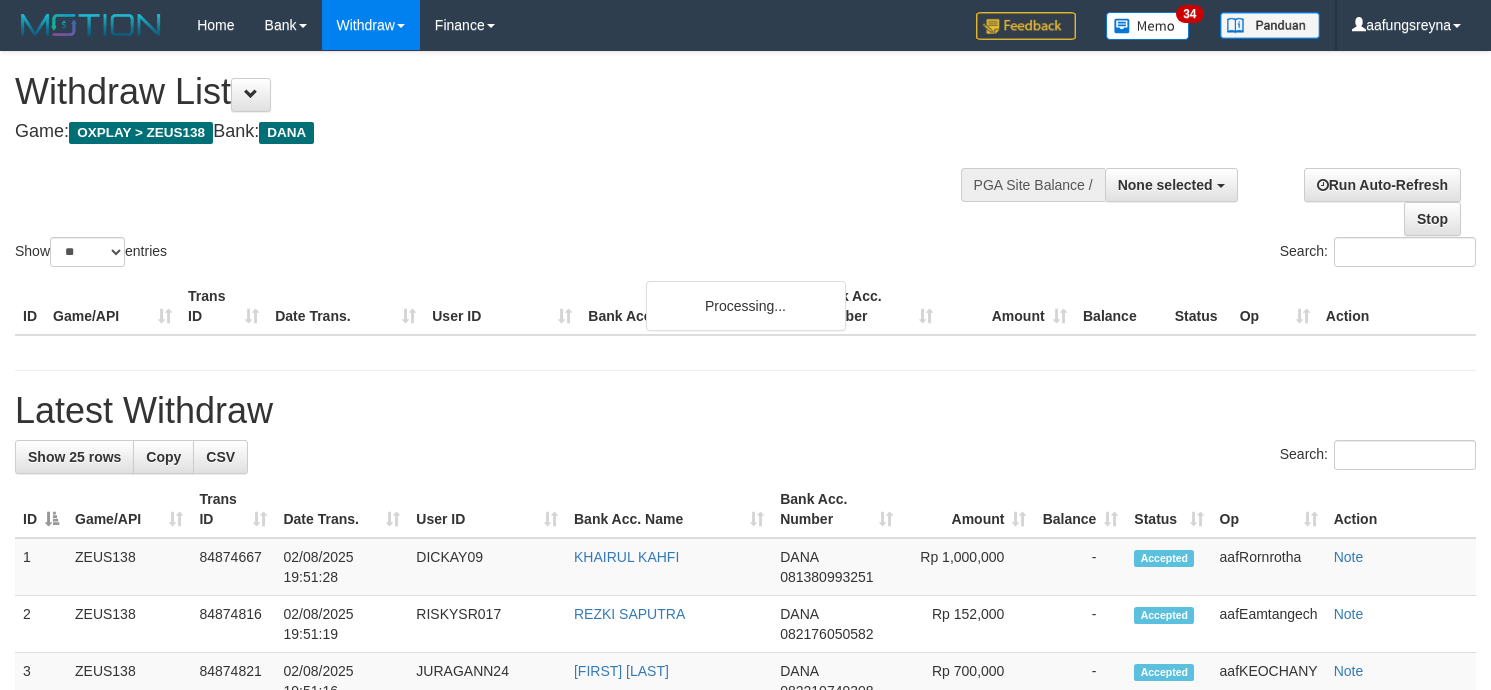 select 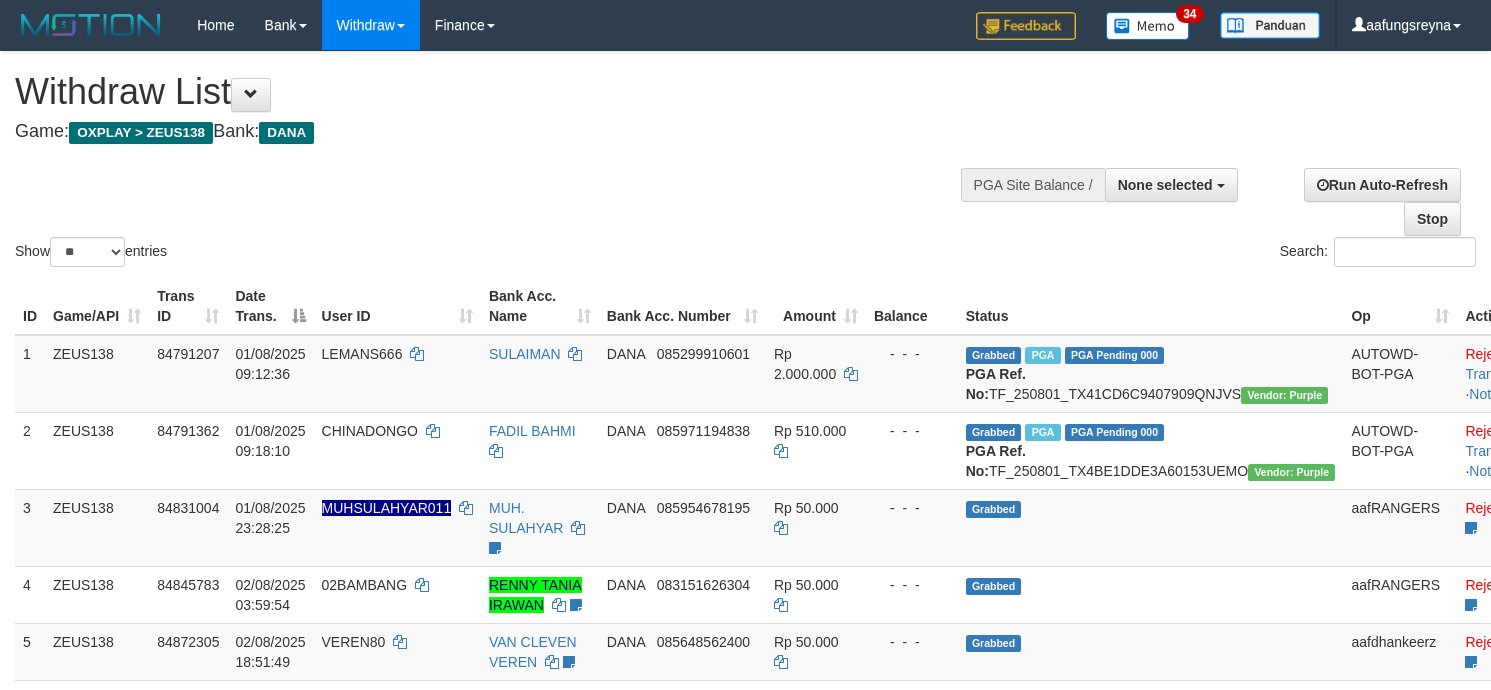 select 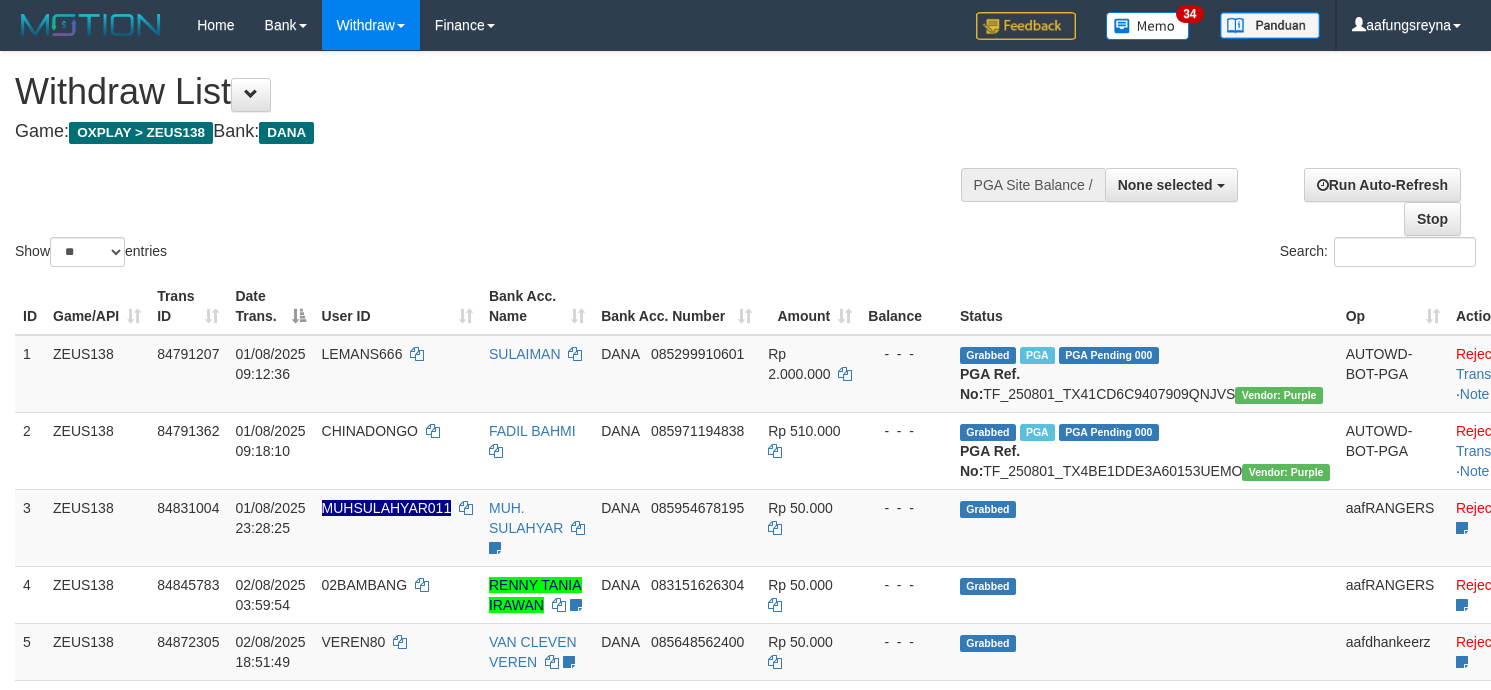select 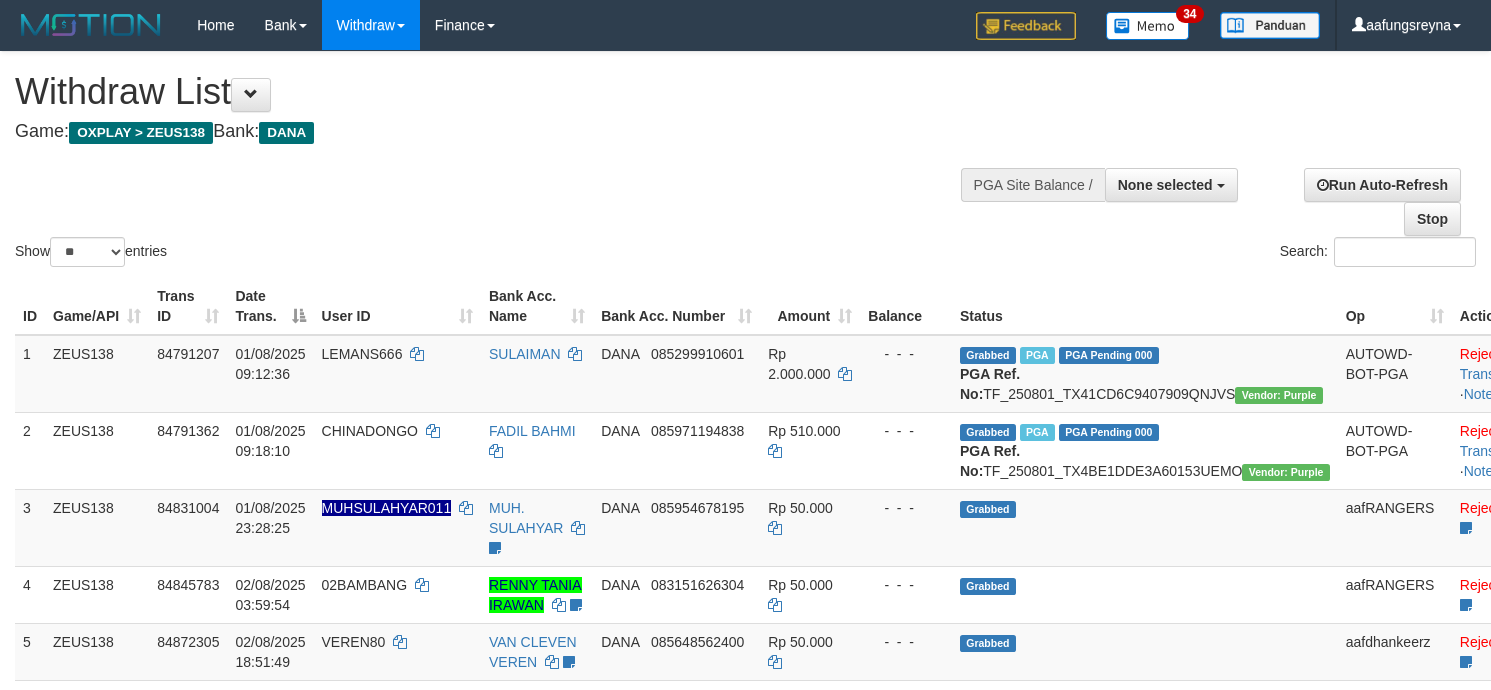 select 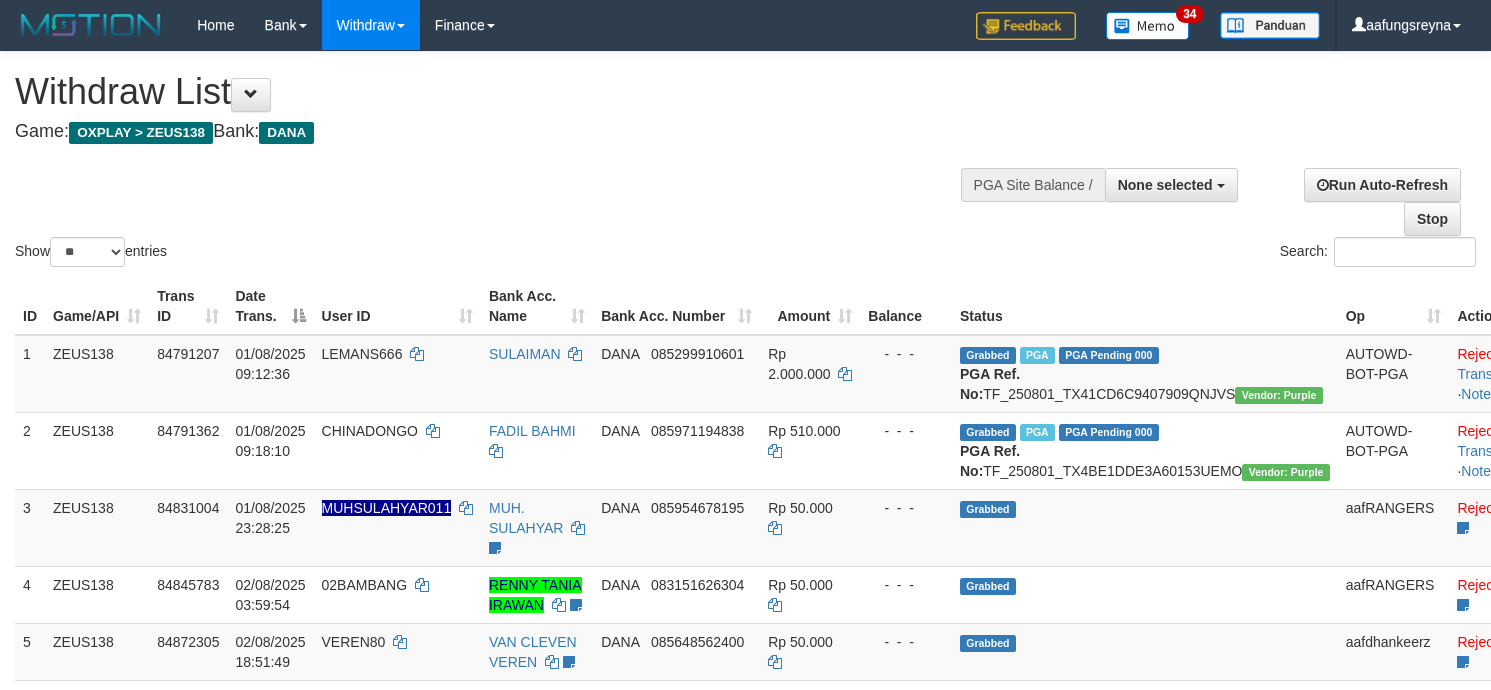 select 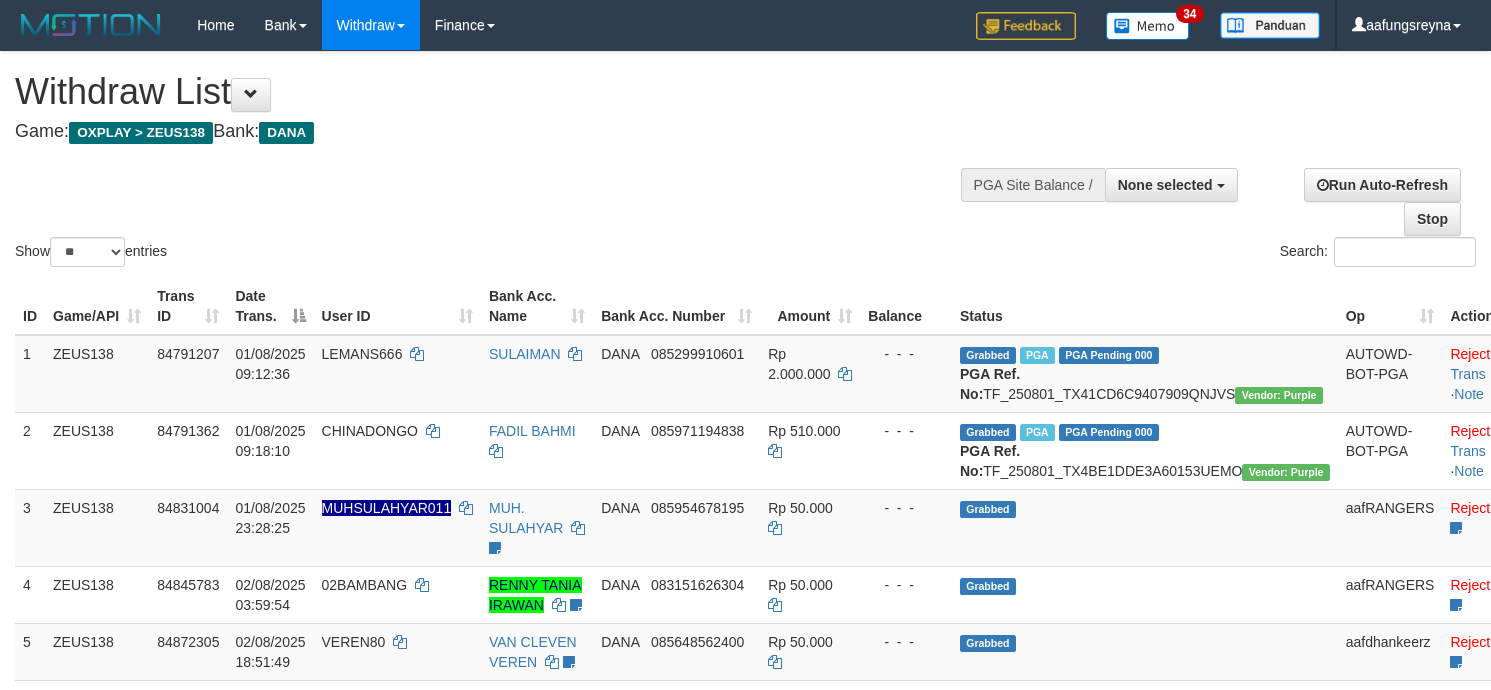 select 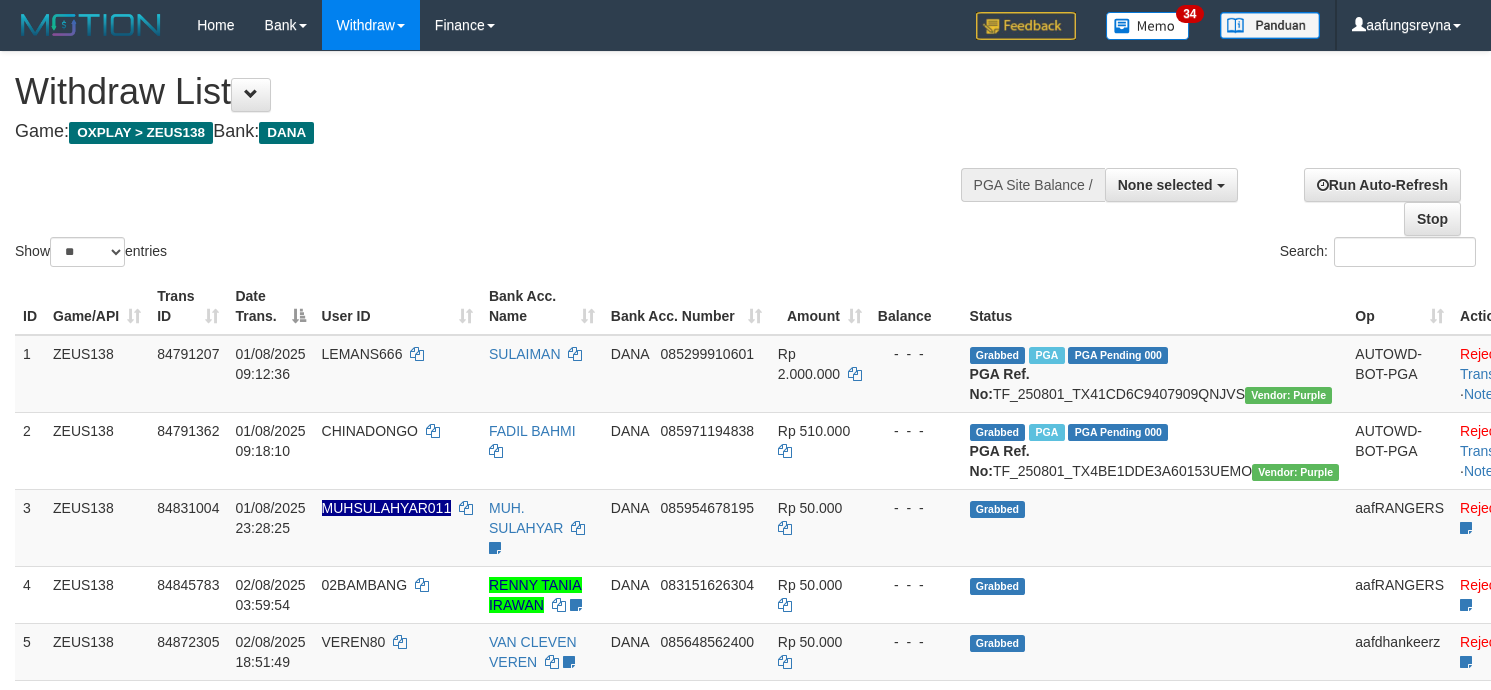 select 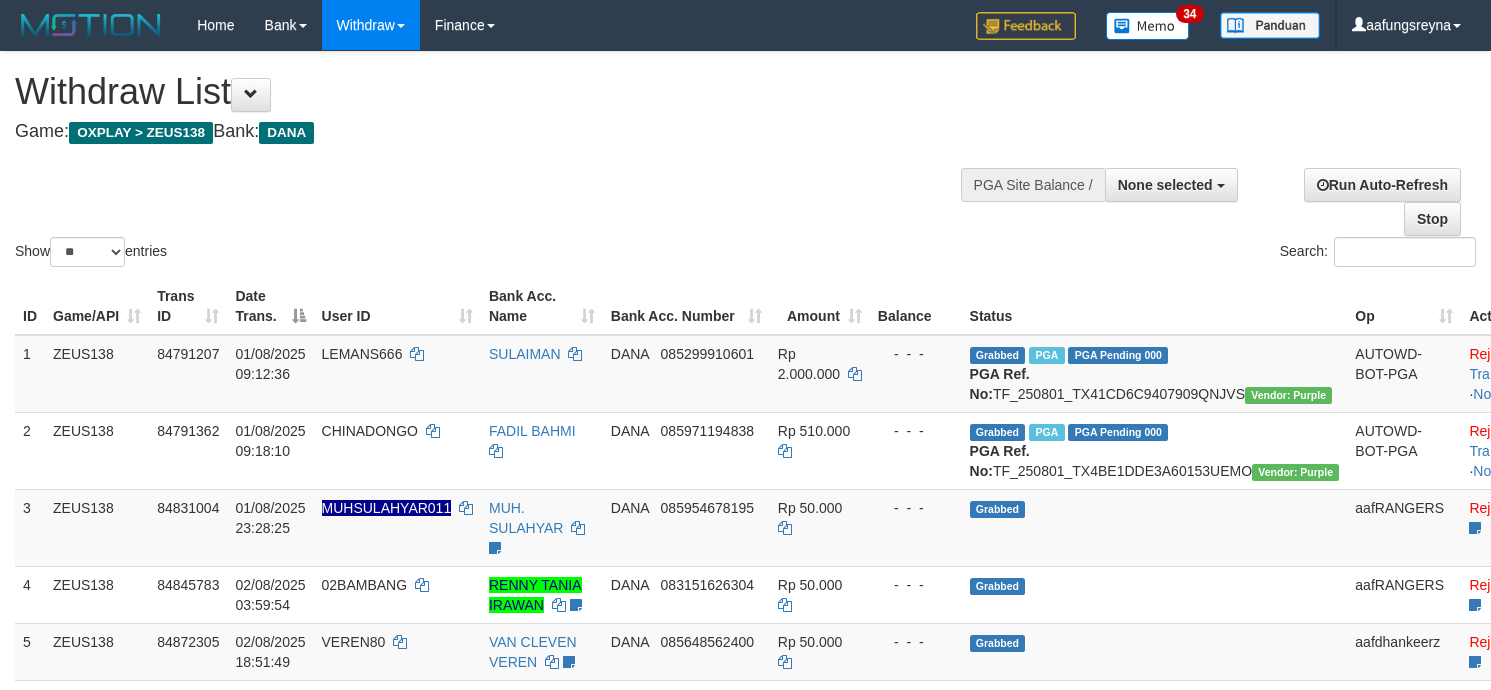 select 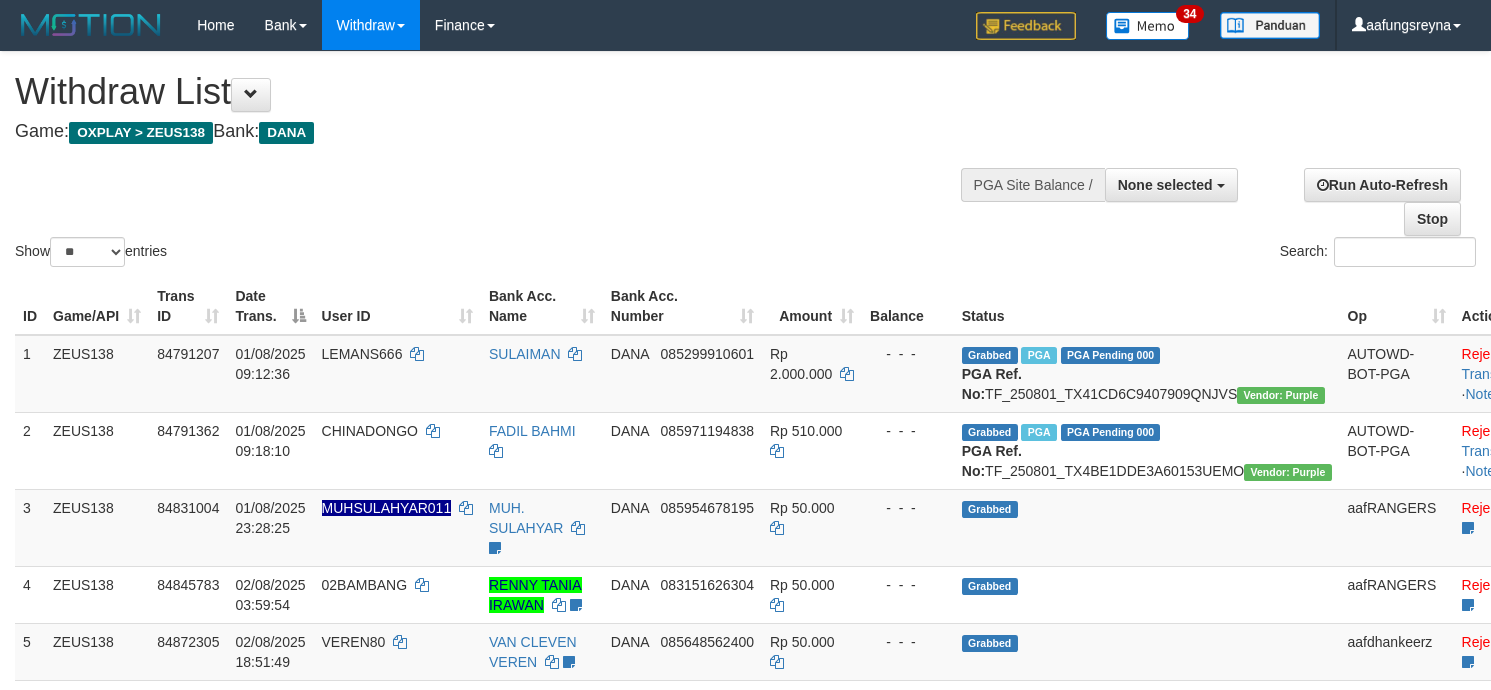 select 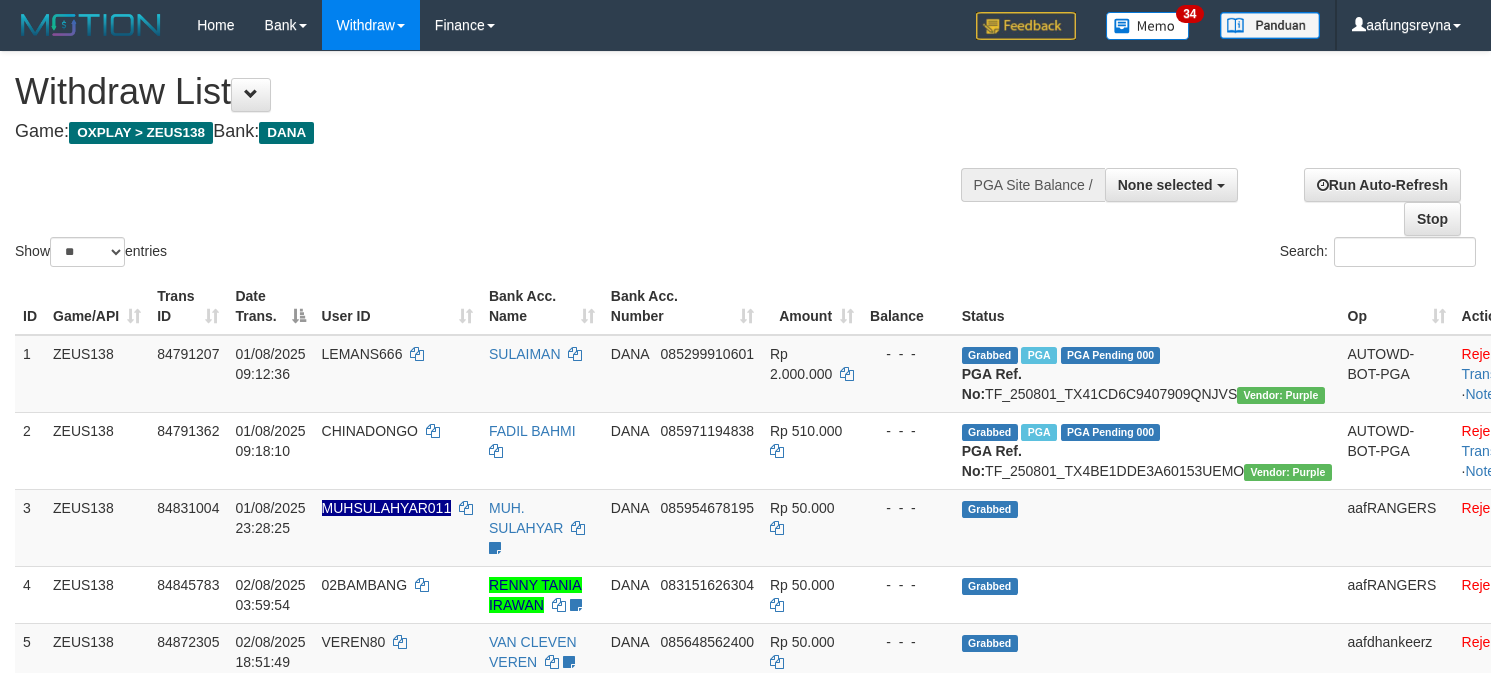 select 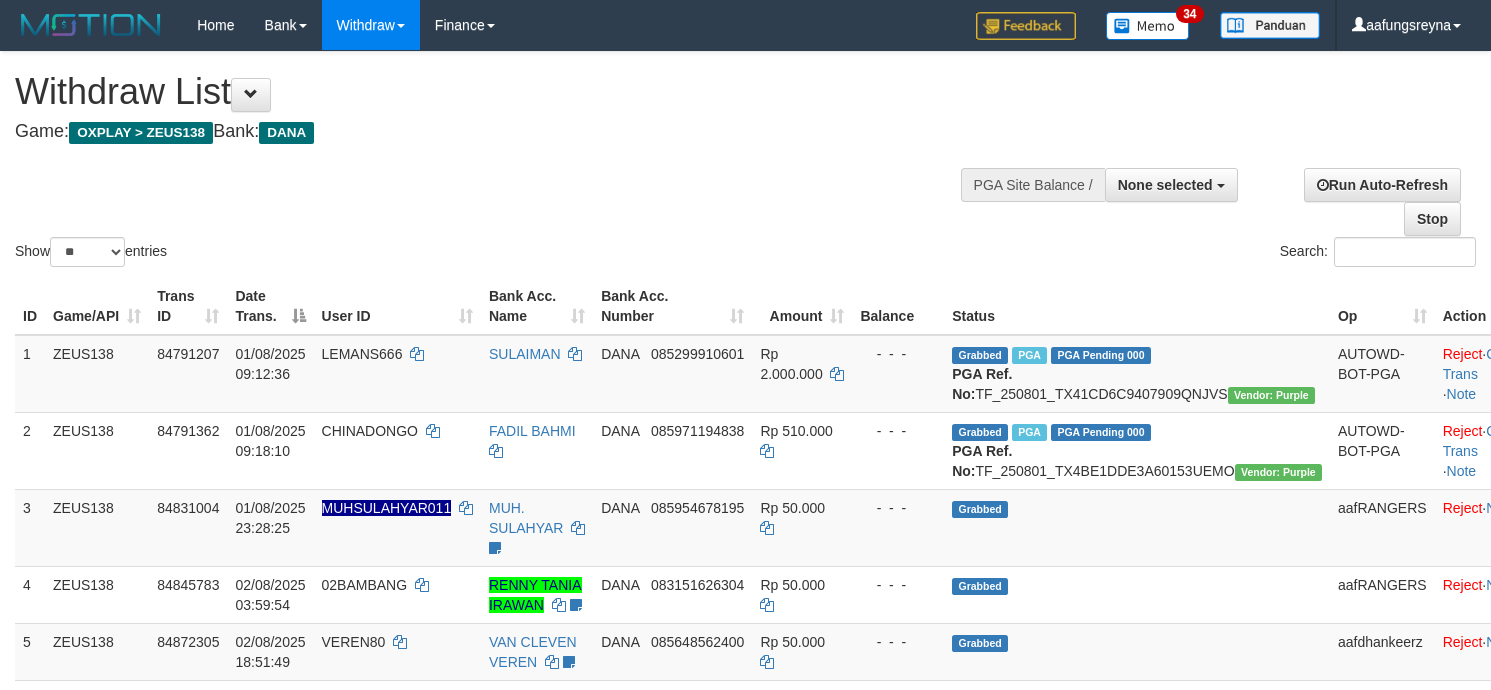 select 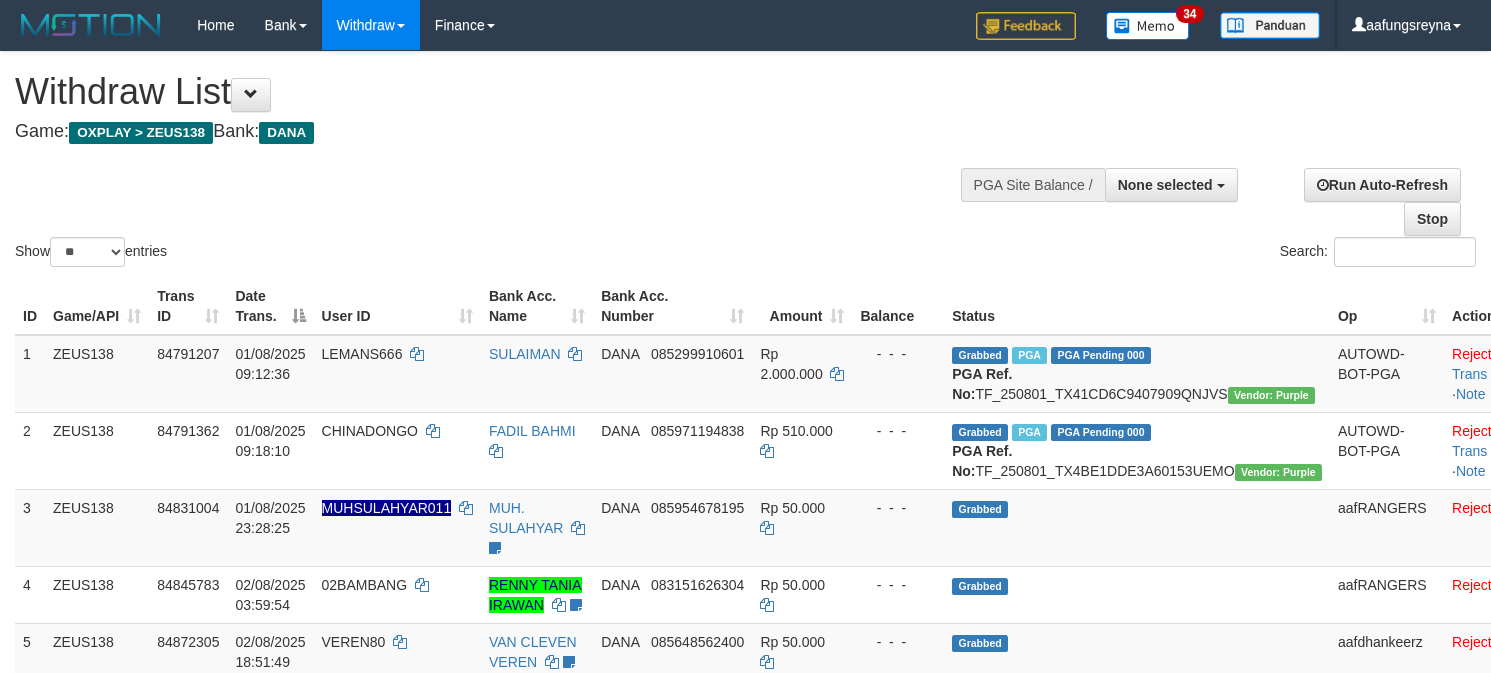 select 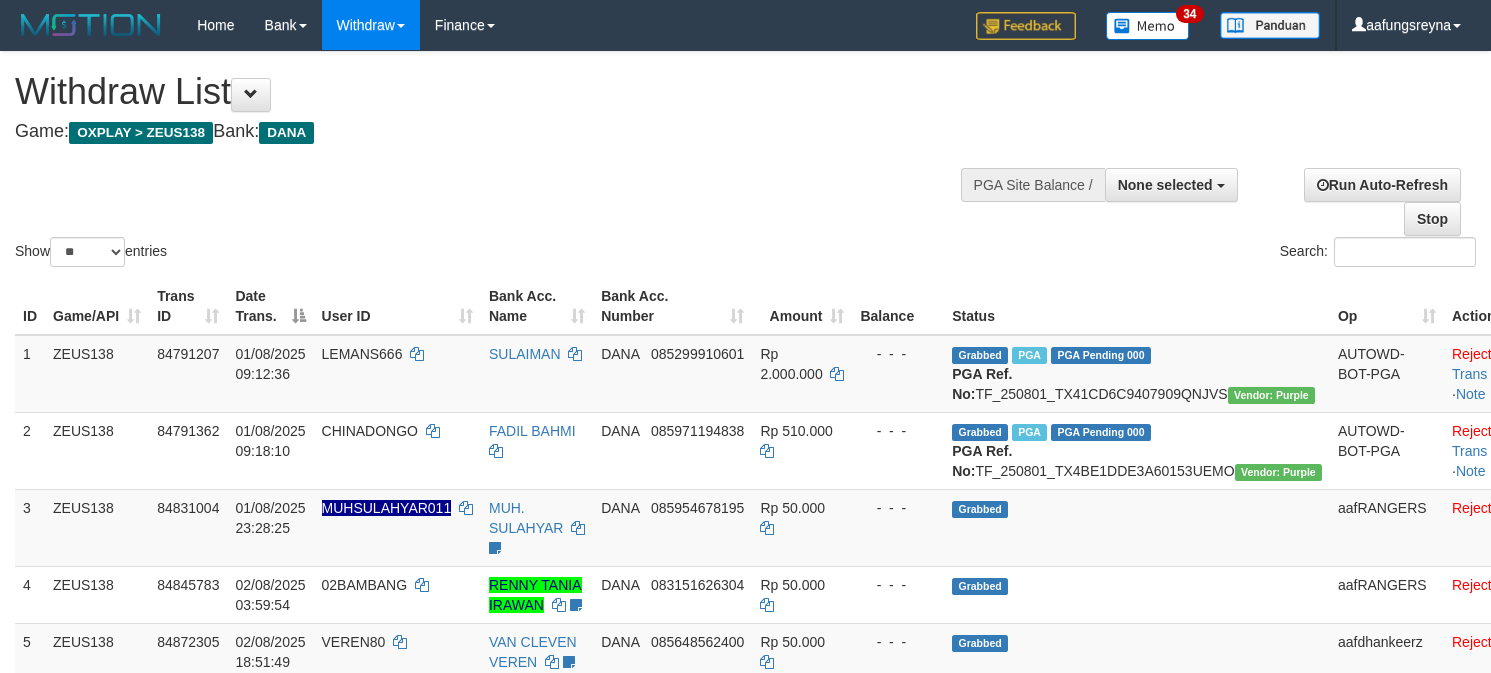 select 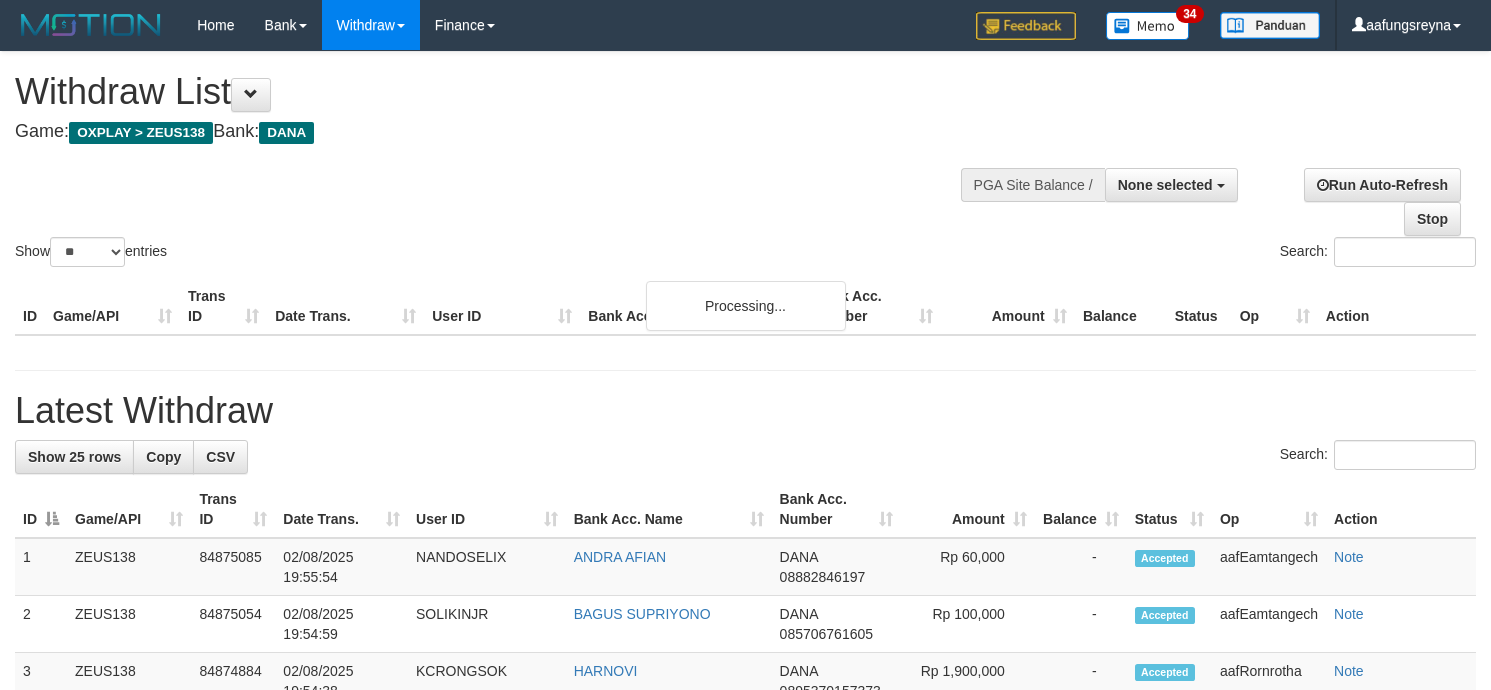 select 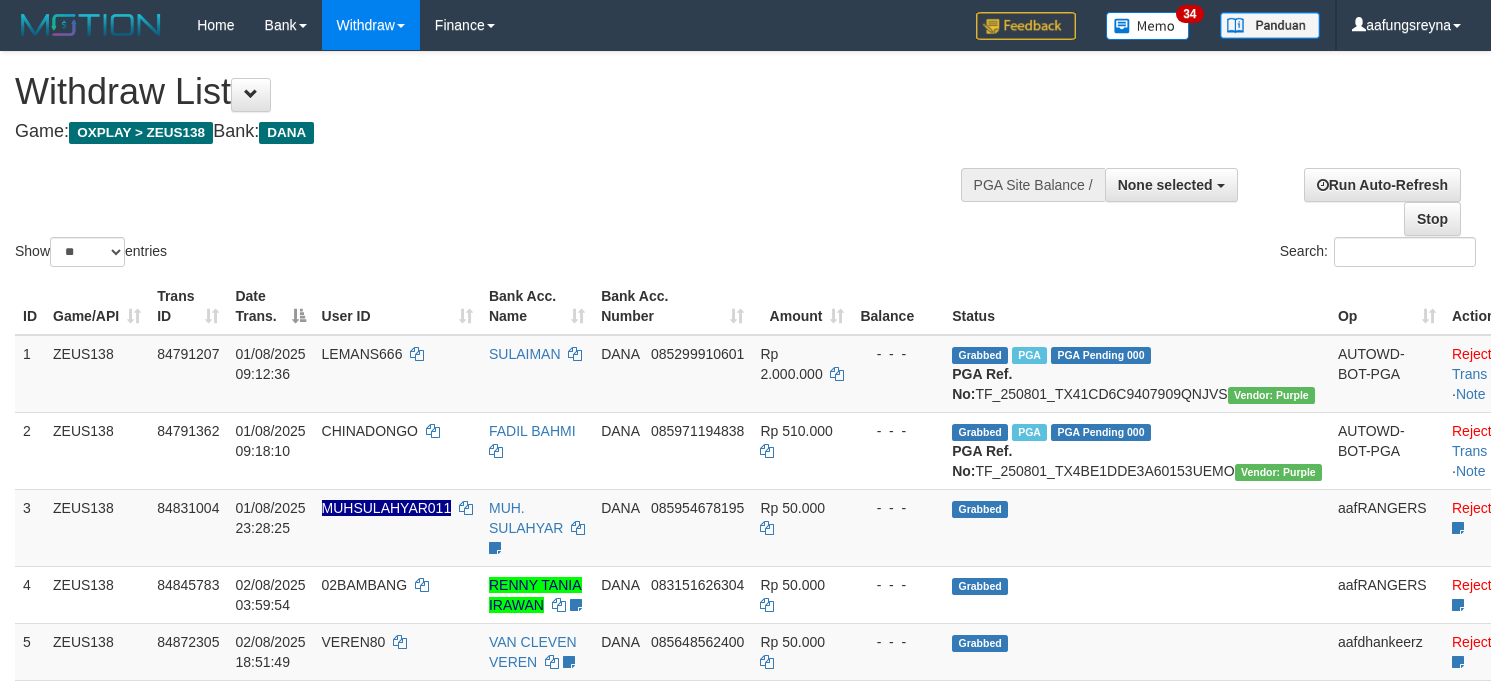 select 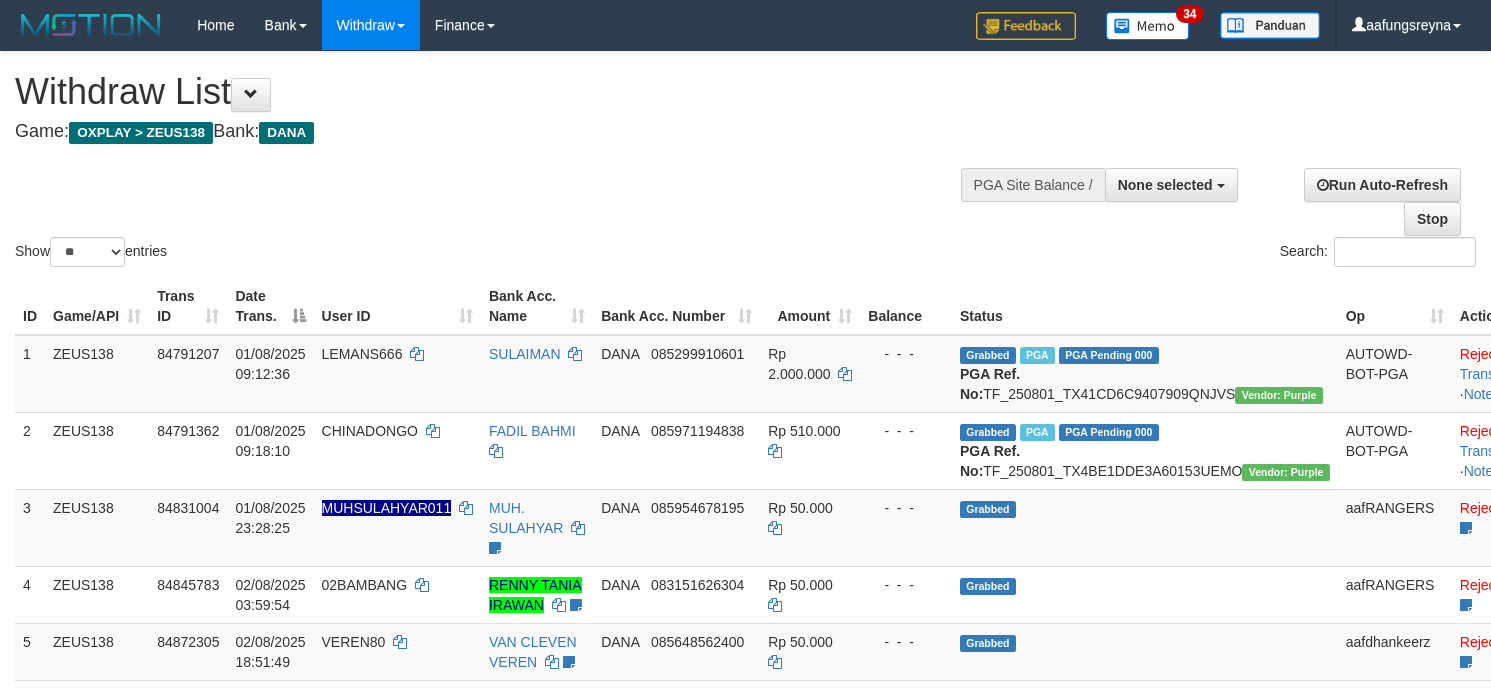 select 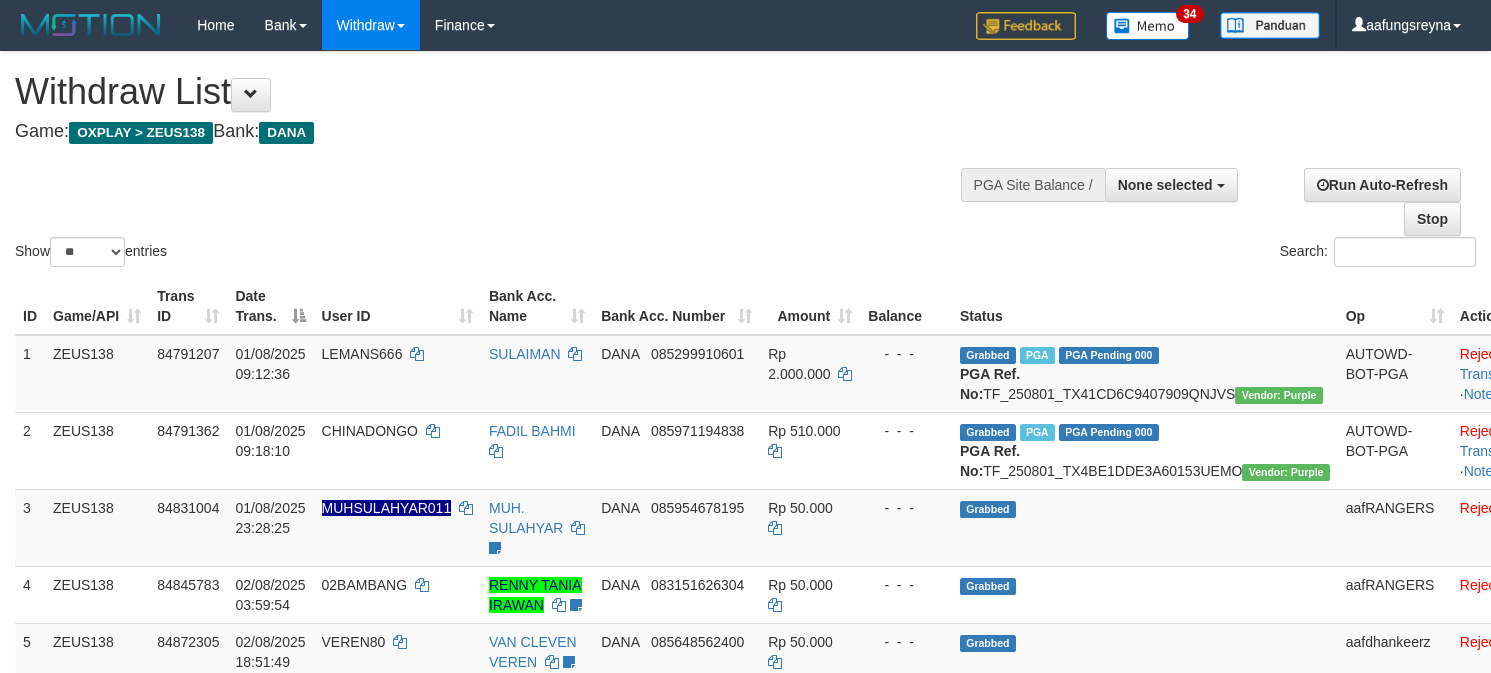 select 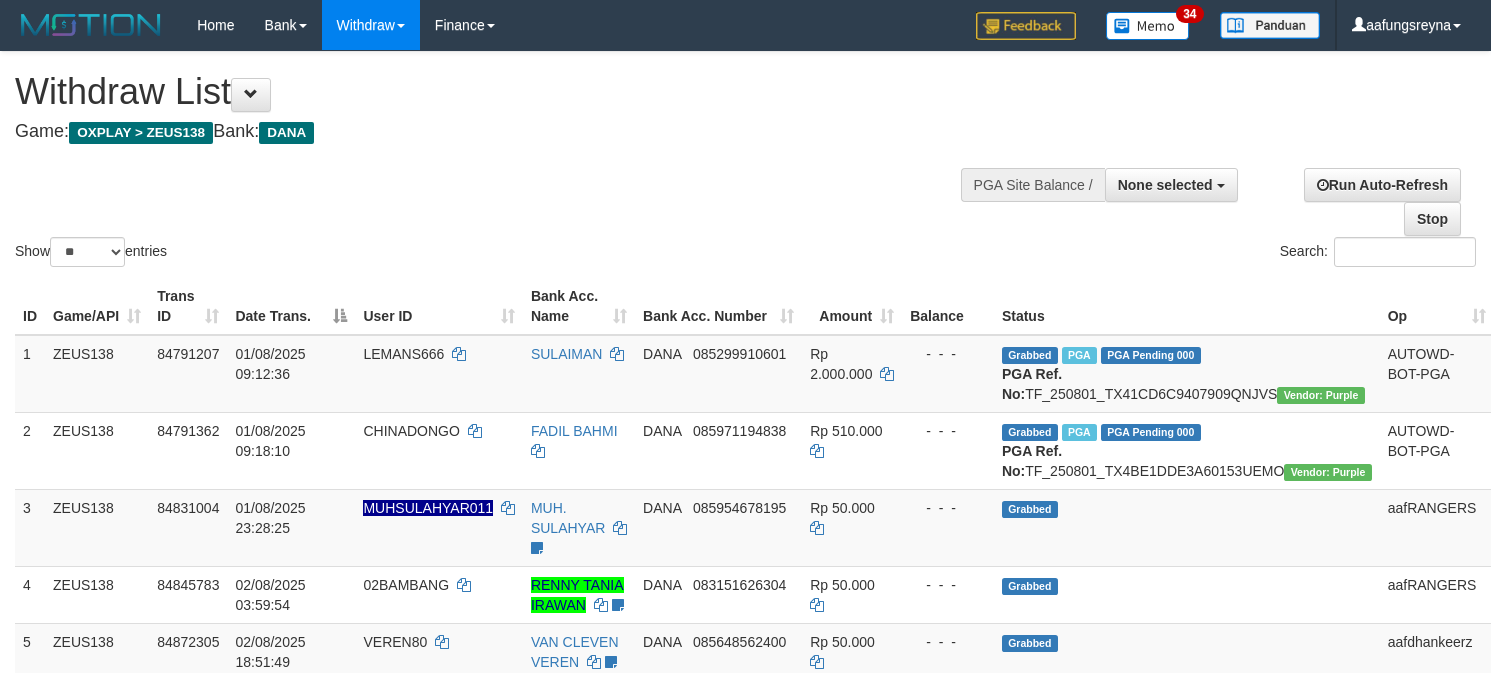select 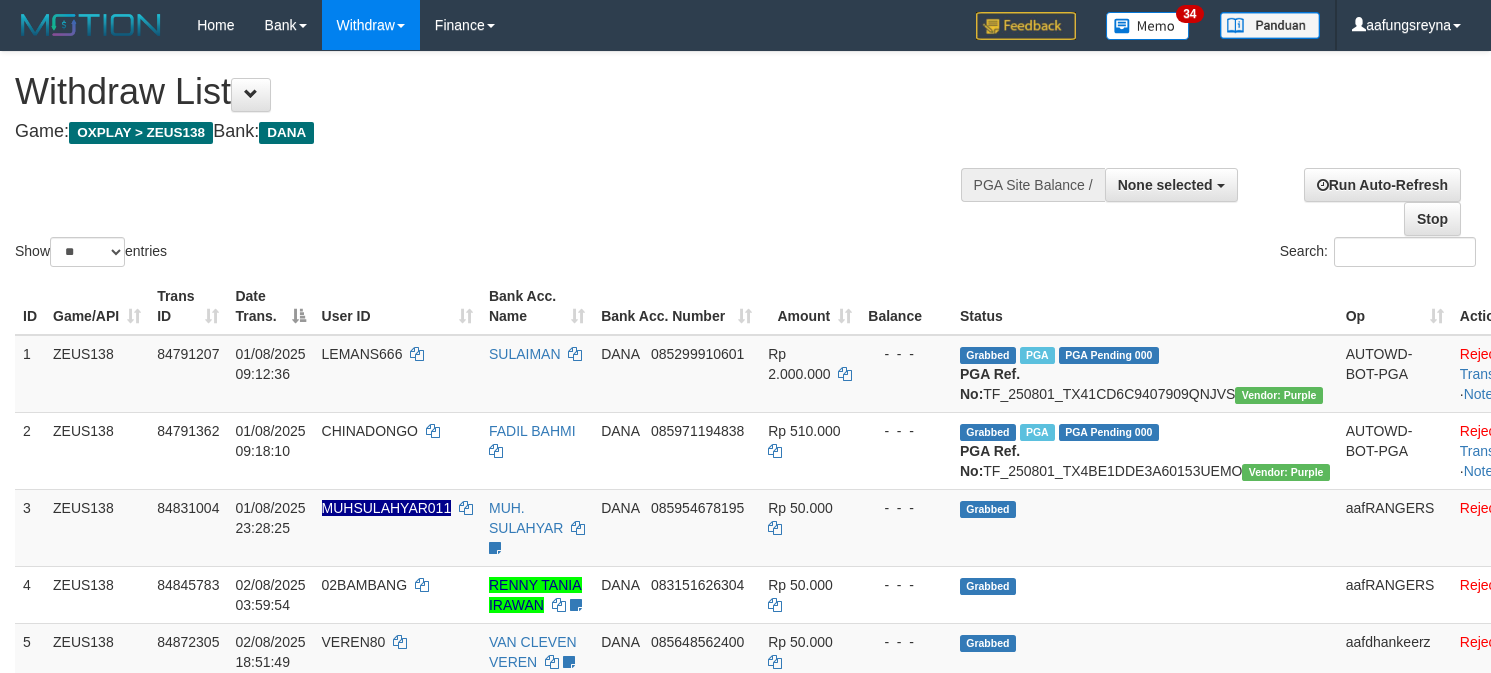 select 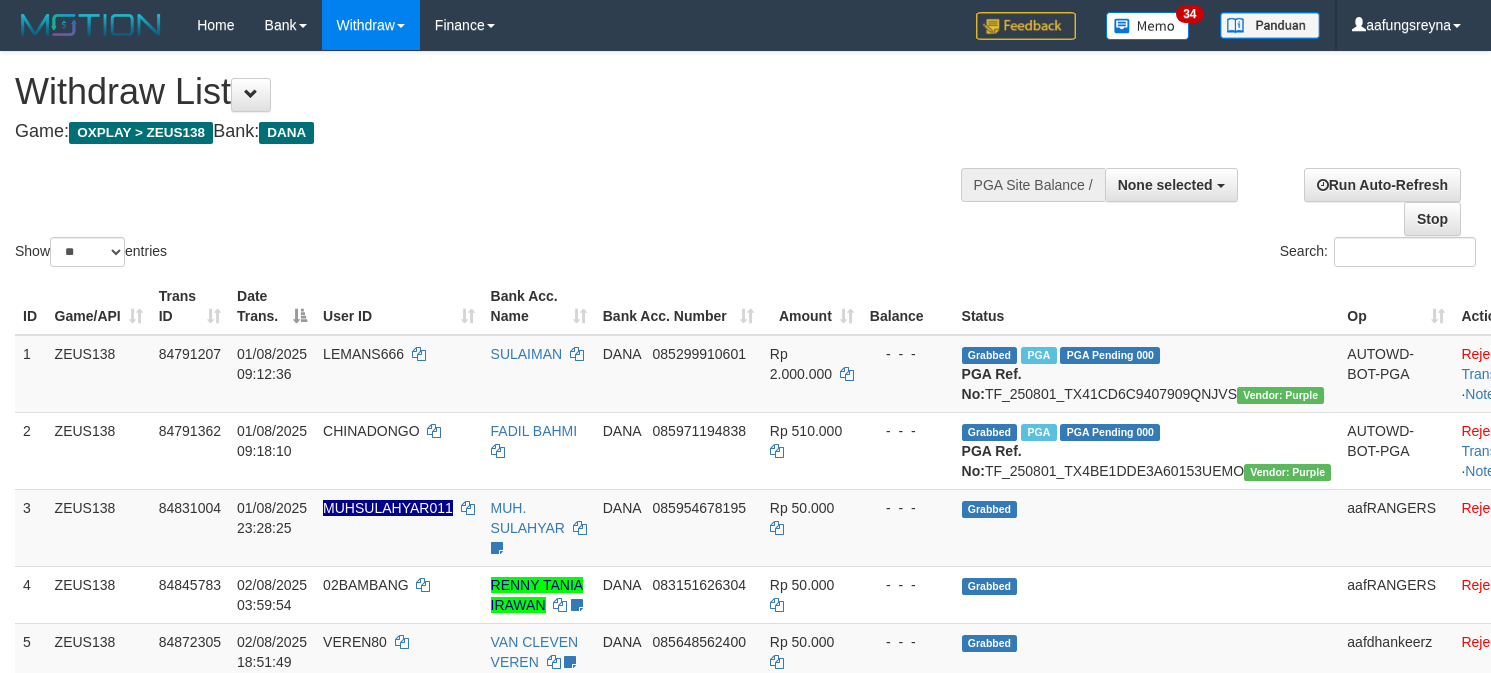select 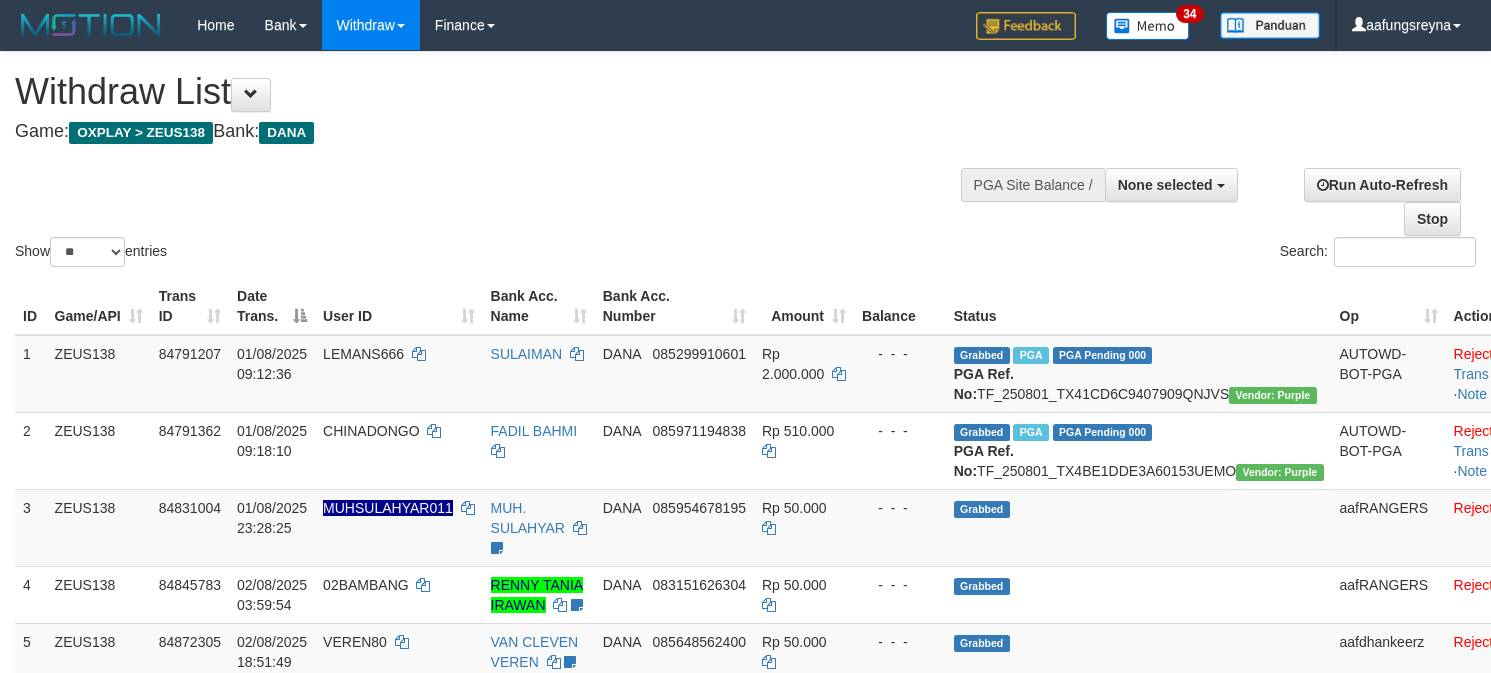 select 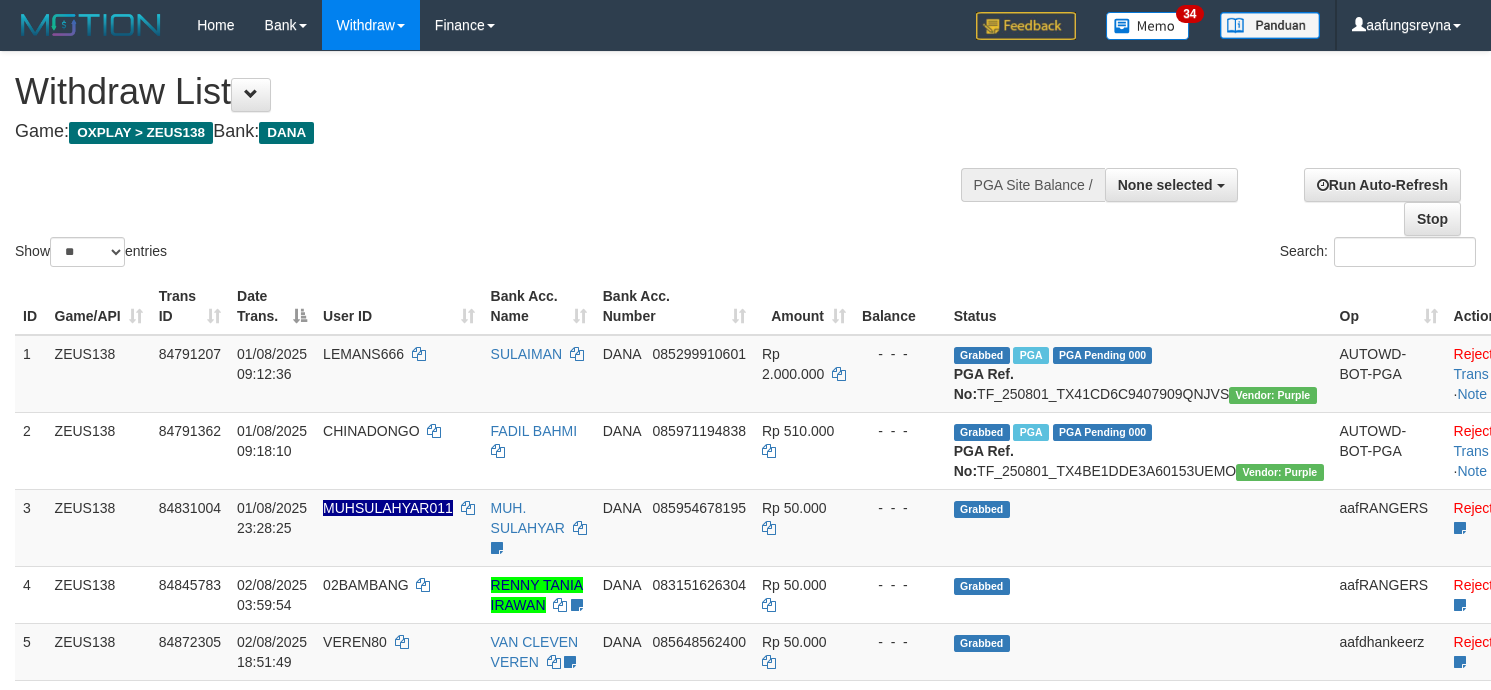select 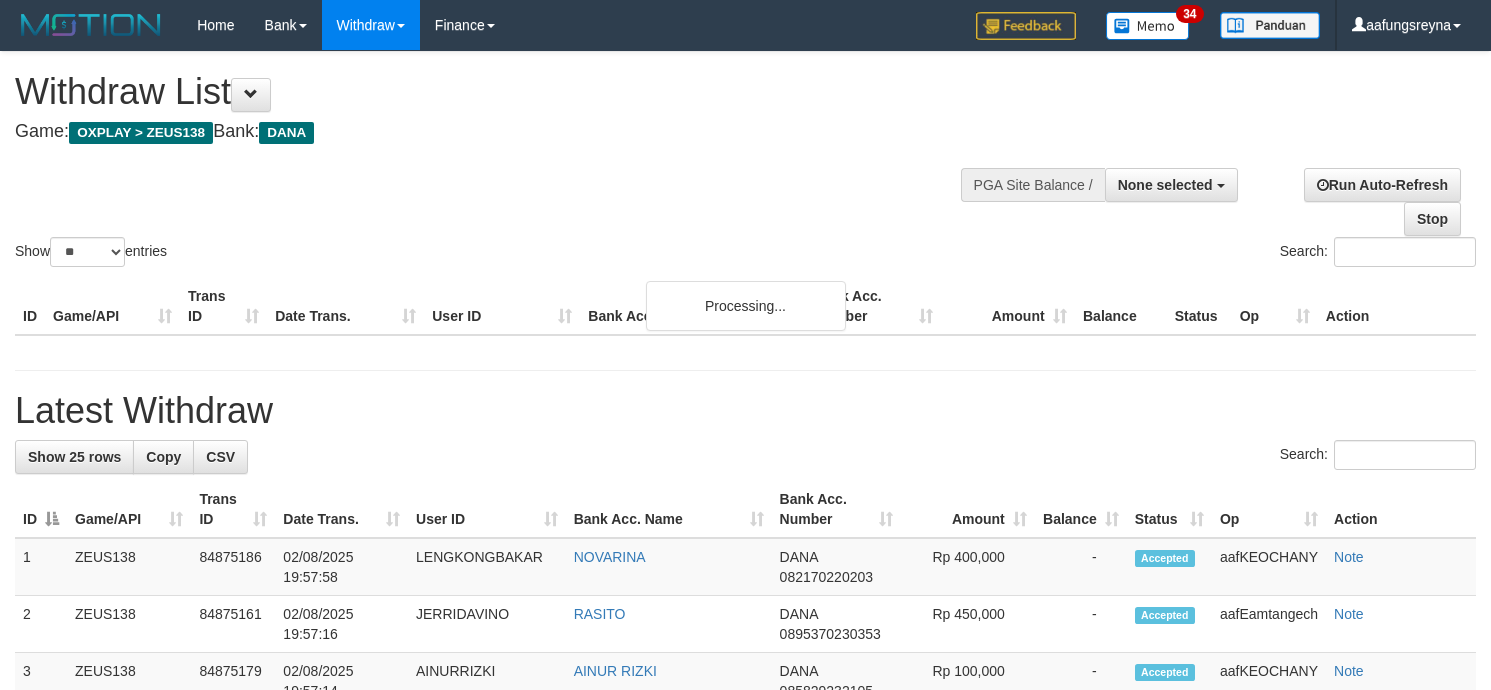 select 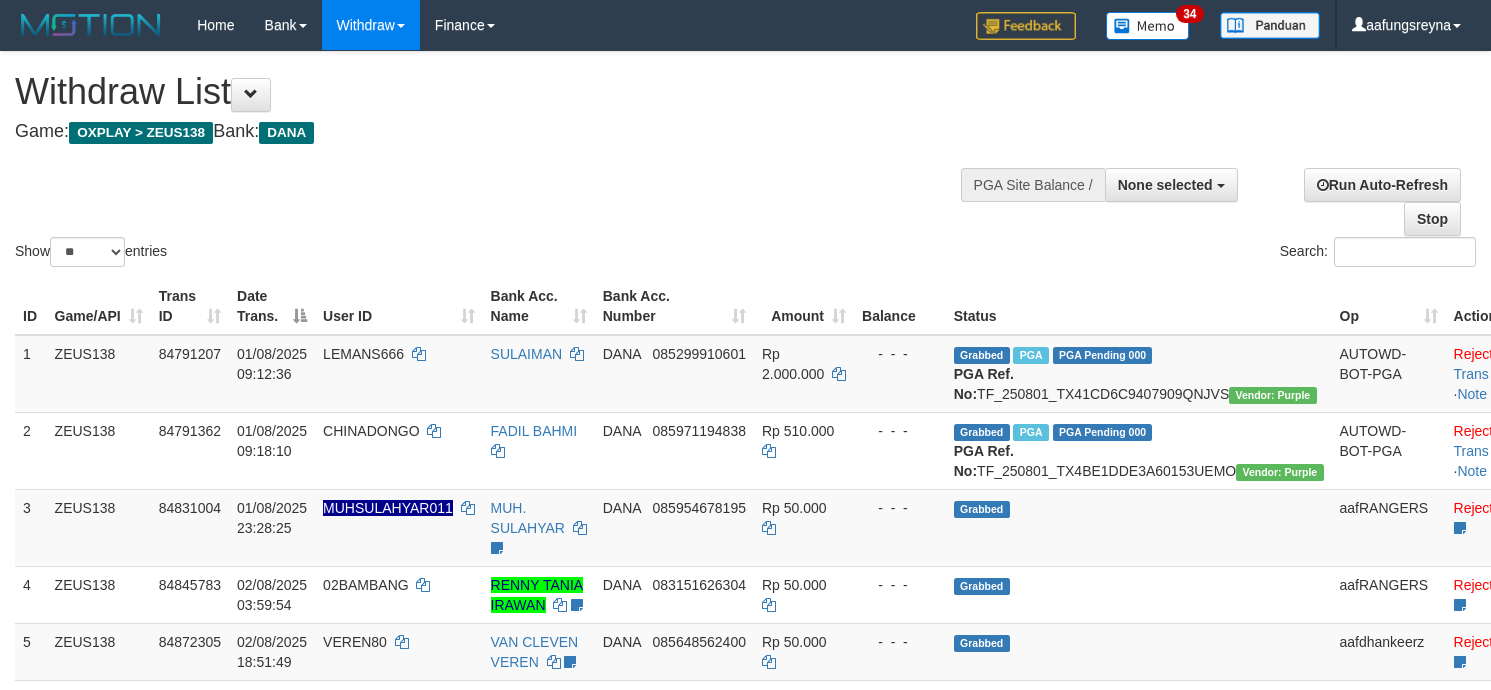 select 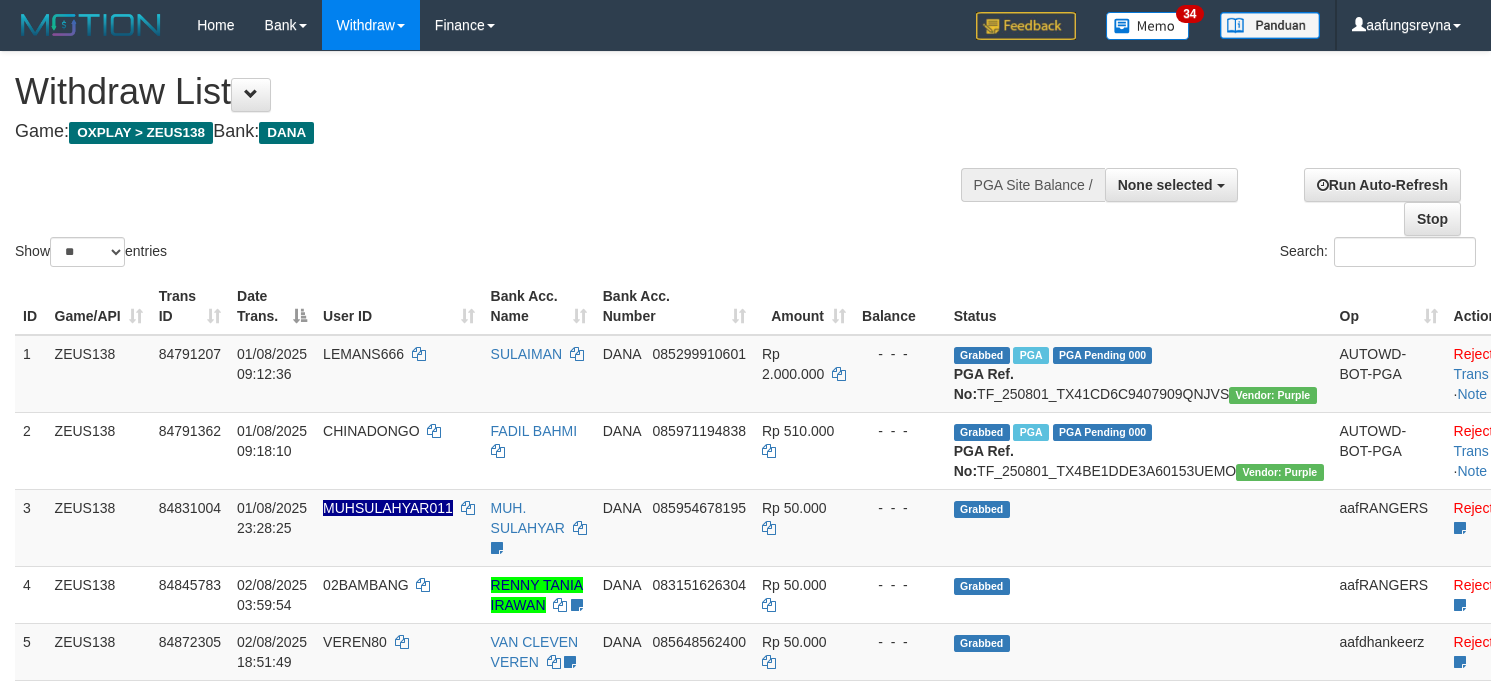 select 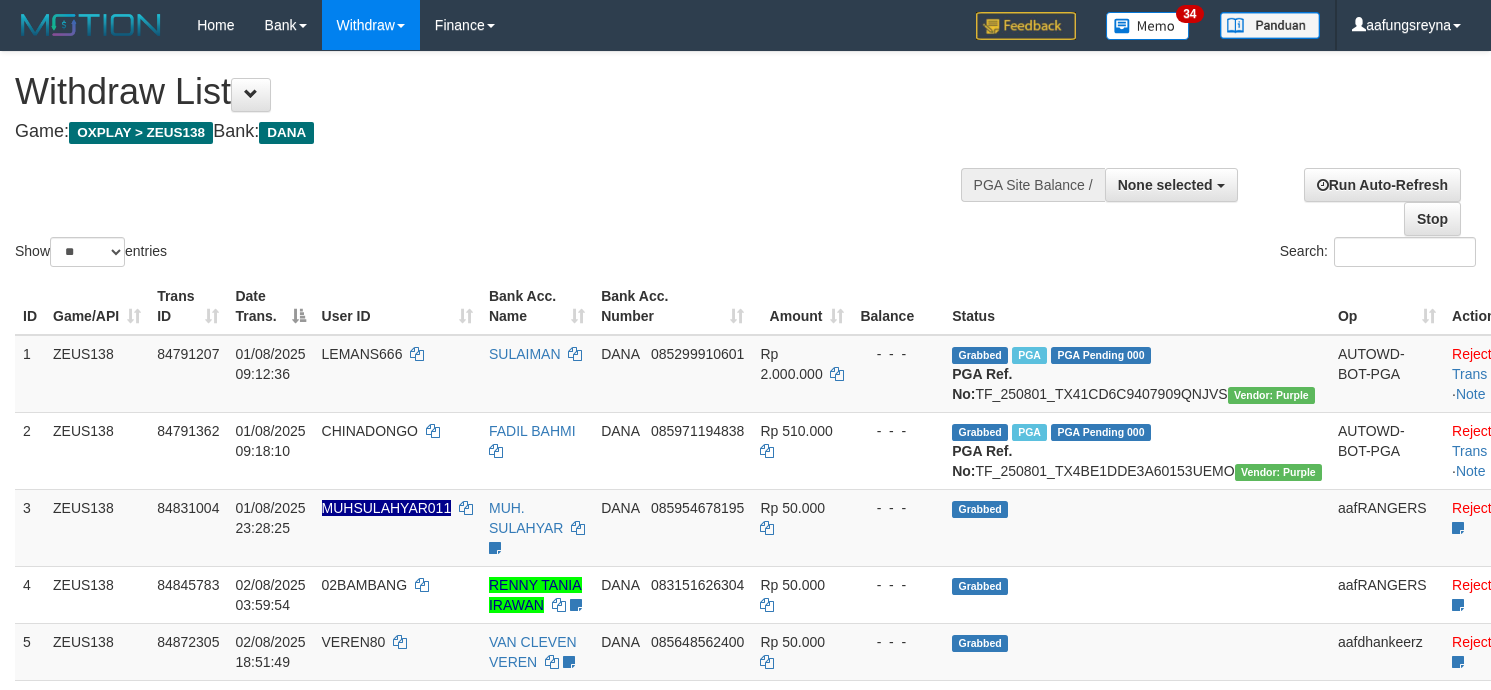 select 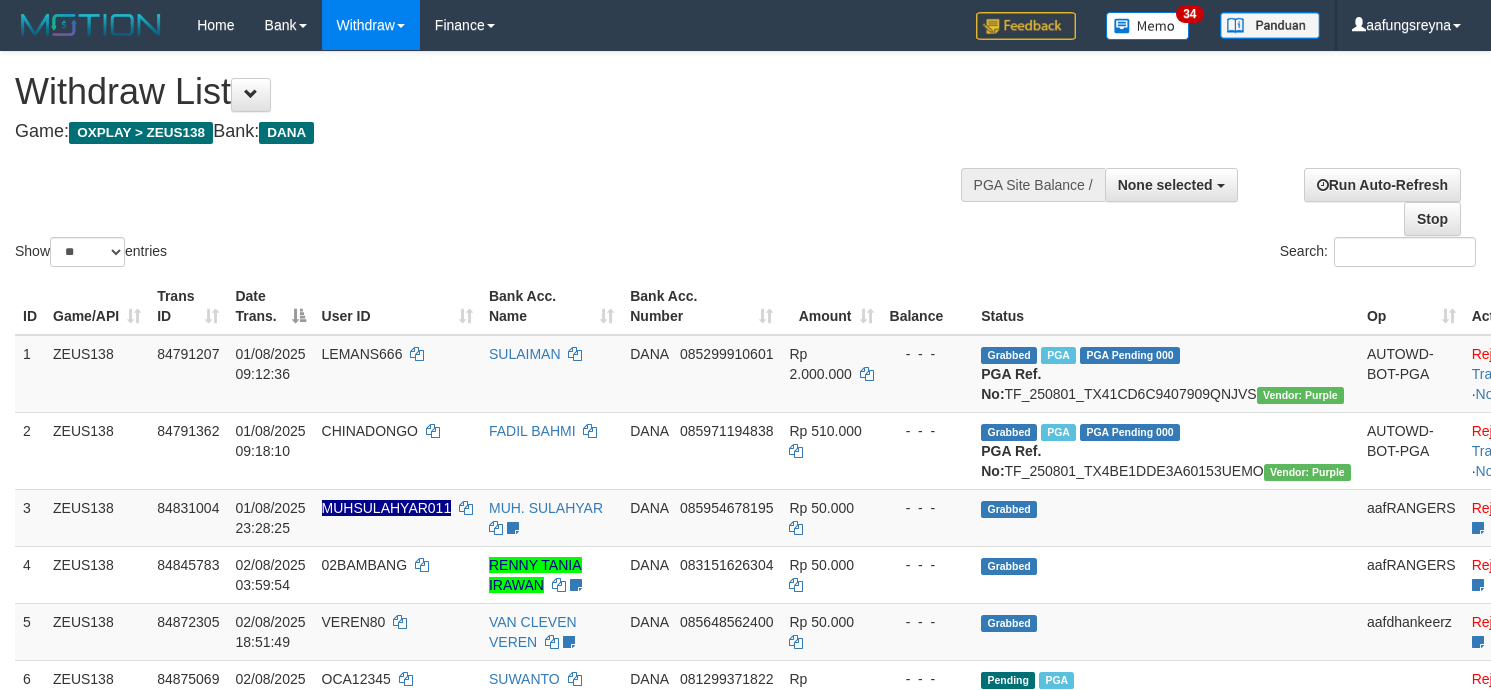 select 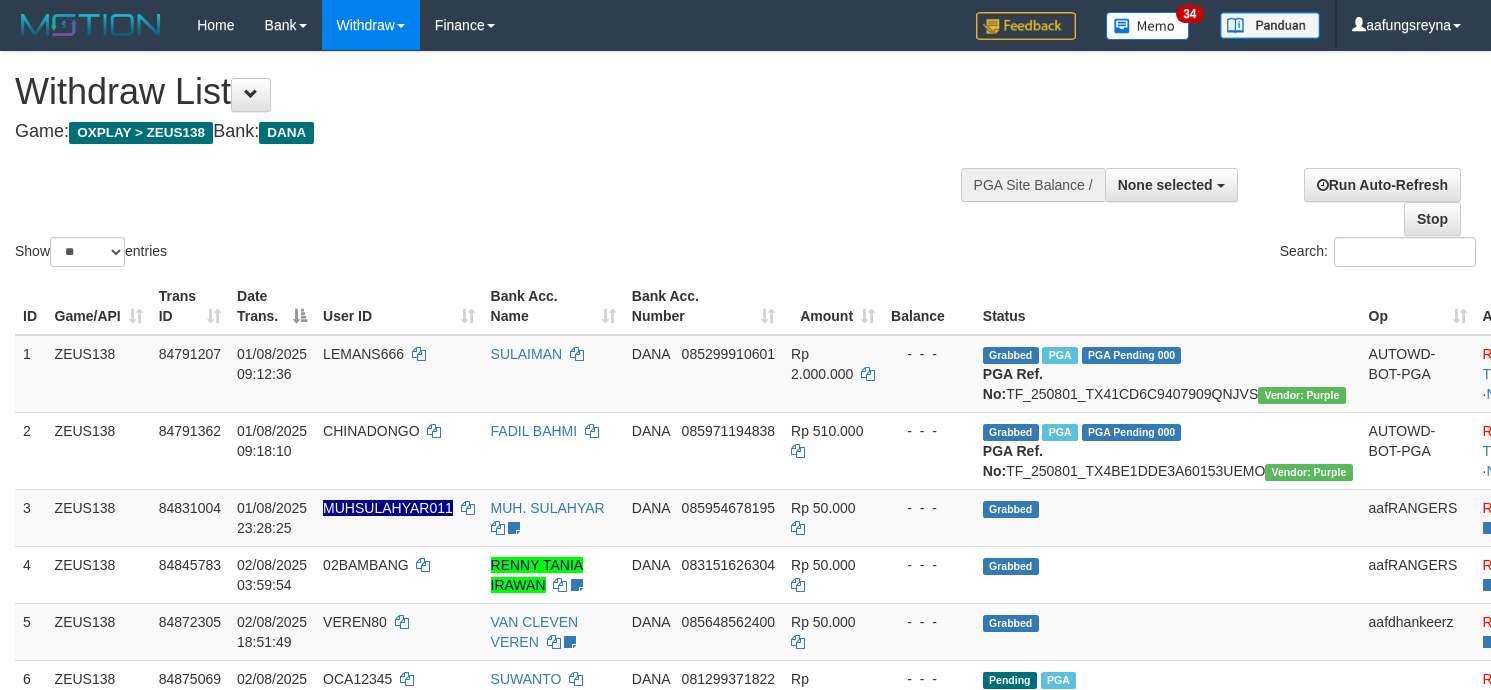 select 